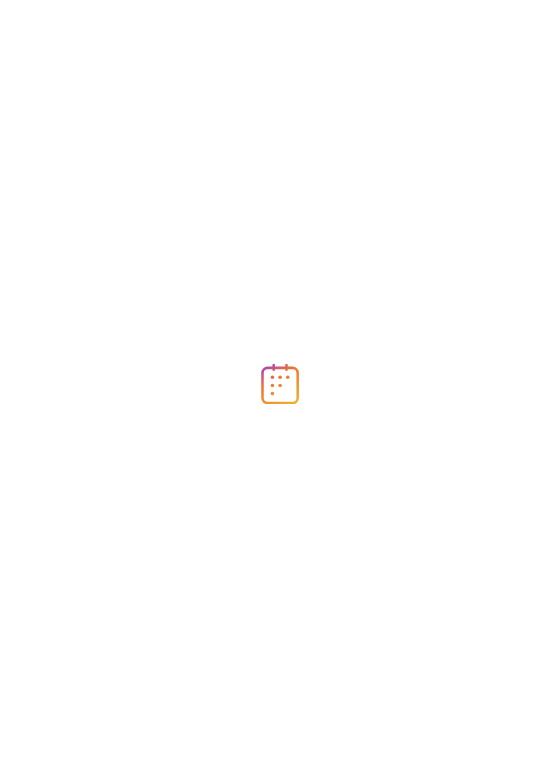 scroll, scrollTop: 0, scrollLeft: 0, axis: both 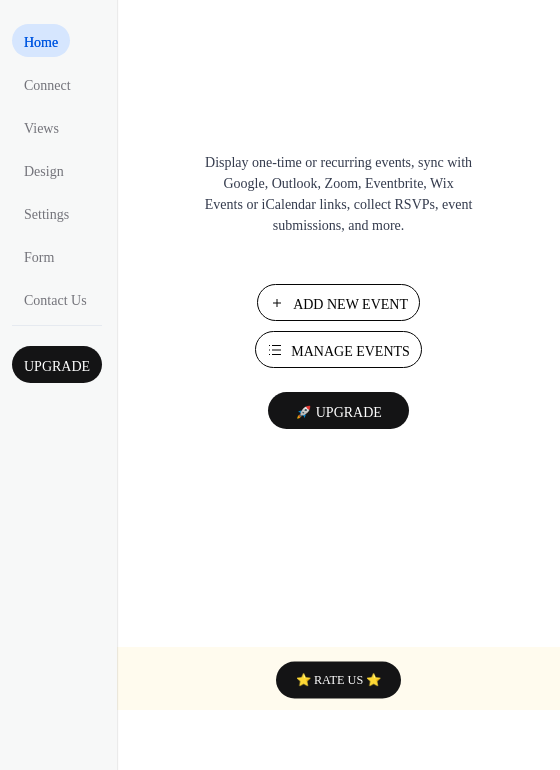 click on "Manage Events" at bounding box center [350, 351] 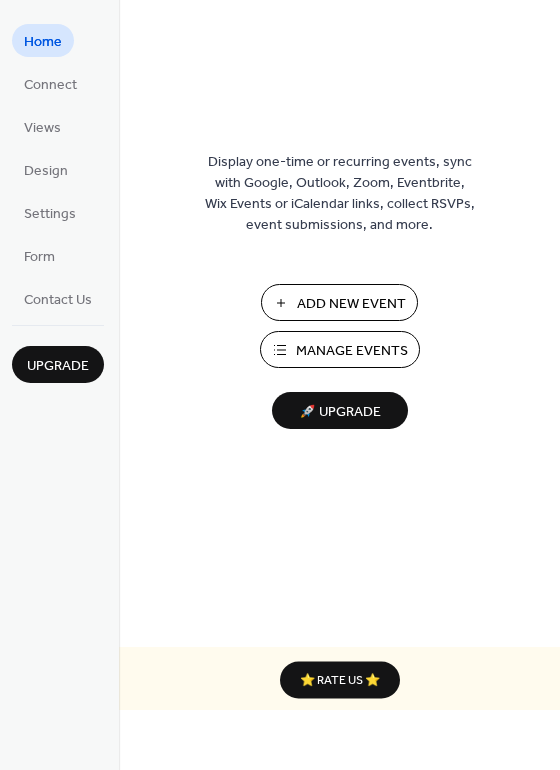 click on "🚀 Upgrade" at bounding box center (340, 412) 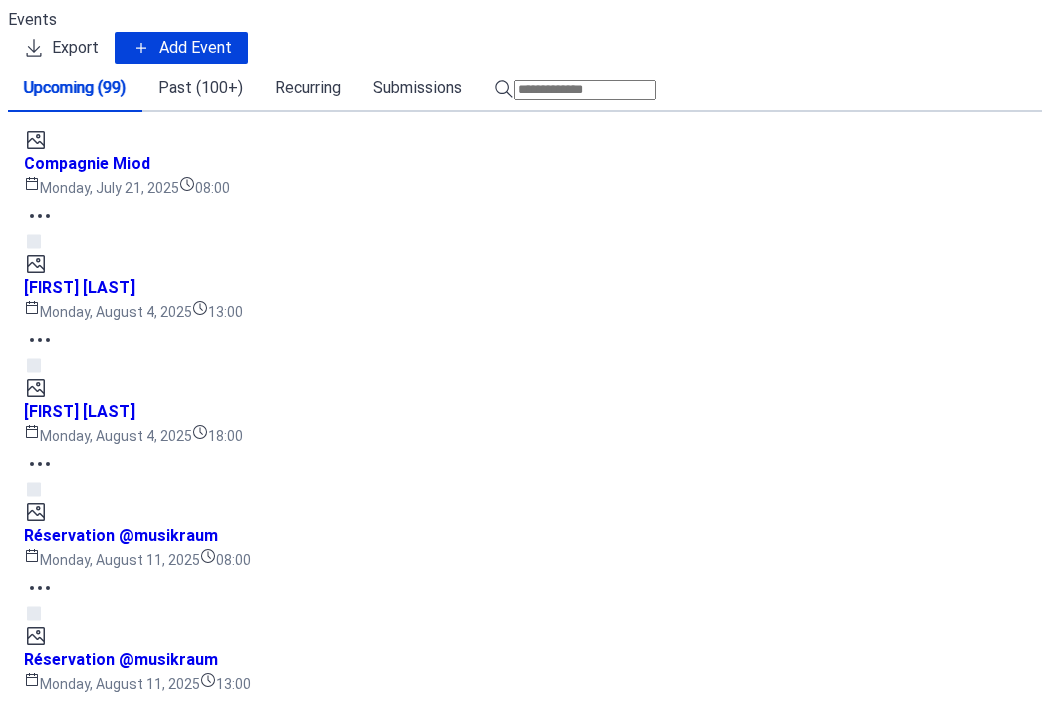 scroll, scrollTop: 0, scrollLeft: 0, axis: both 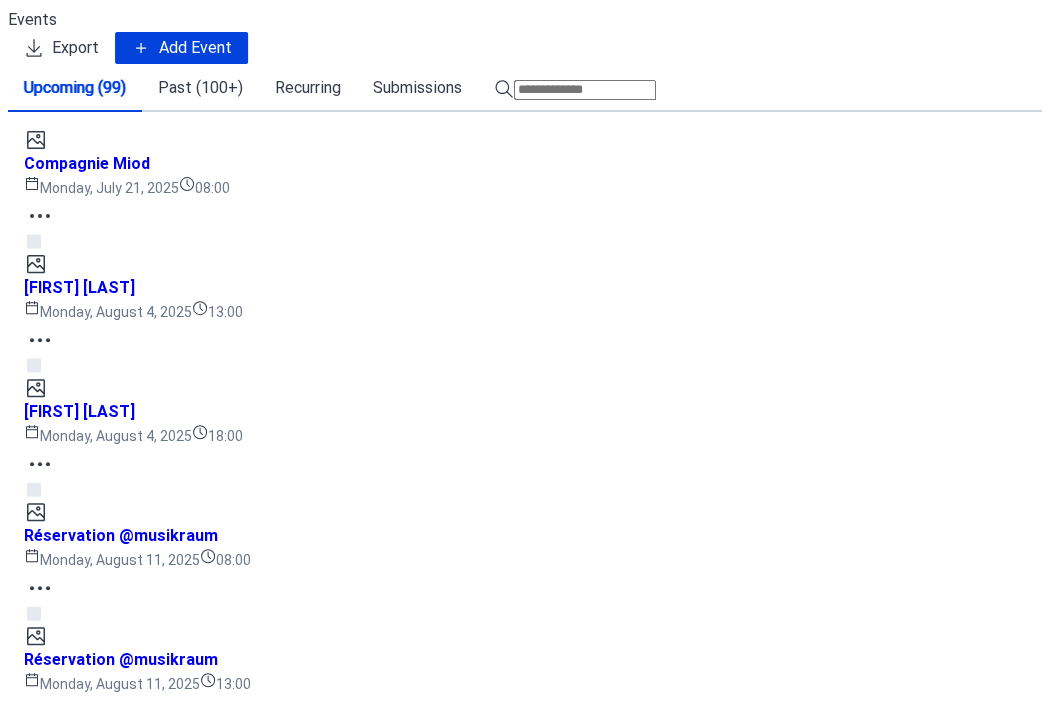 click at bounding box center (585, 90) 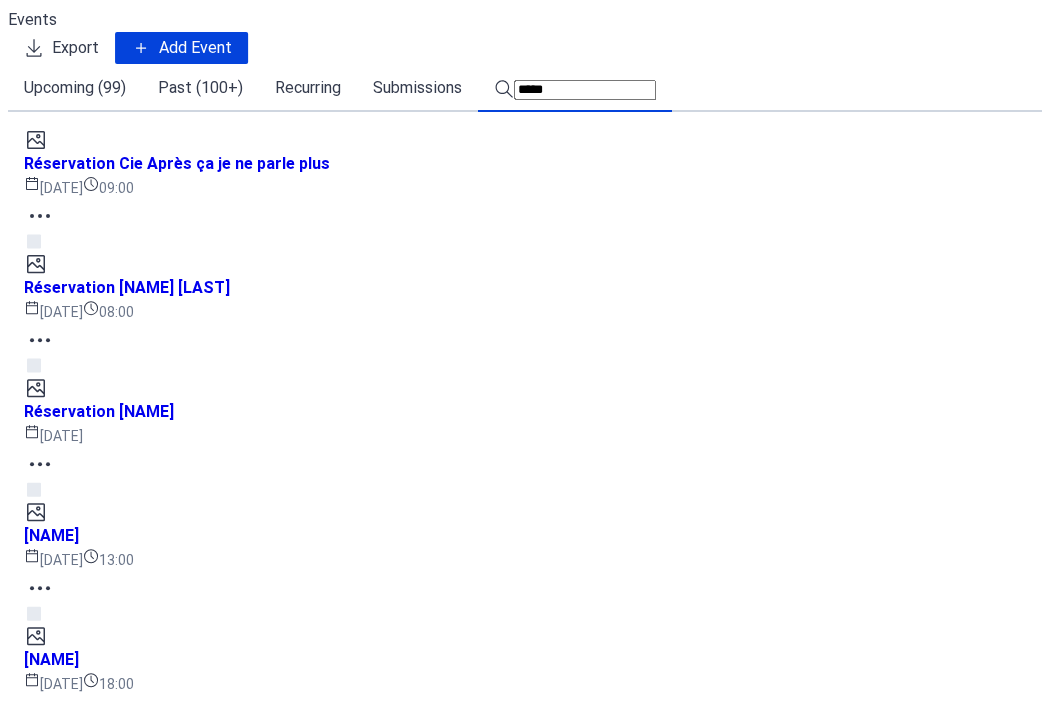 scroll, scrollTop: 10592, scrollLeft: 0, axis: vertical 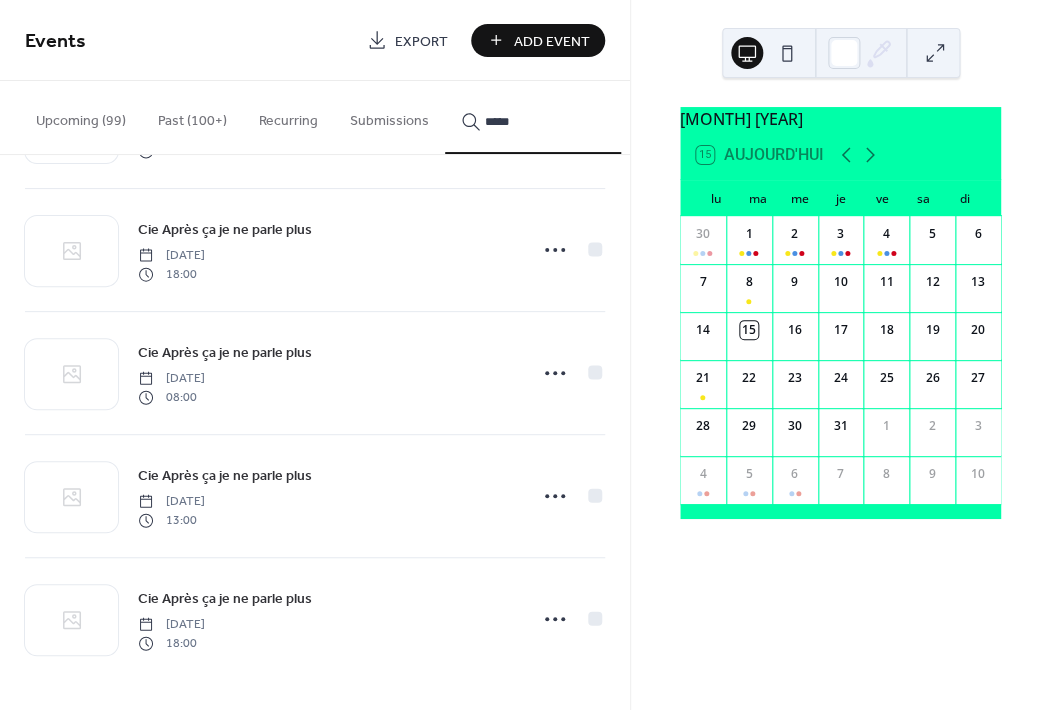type on "*****" 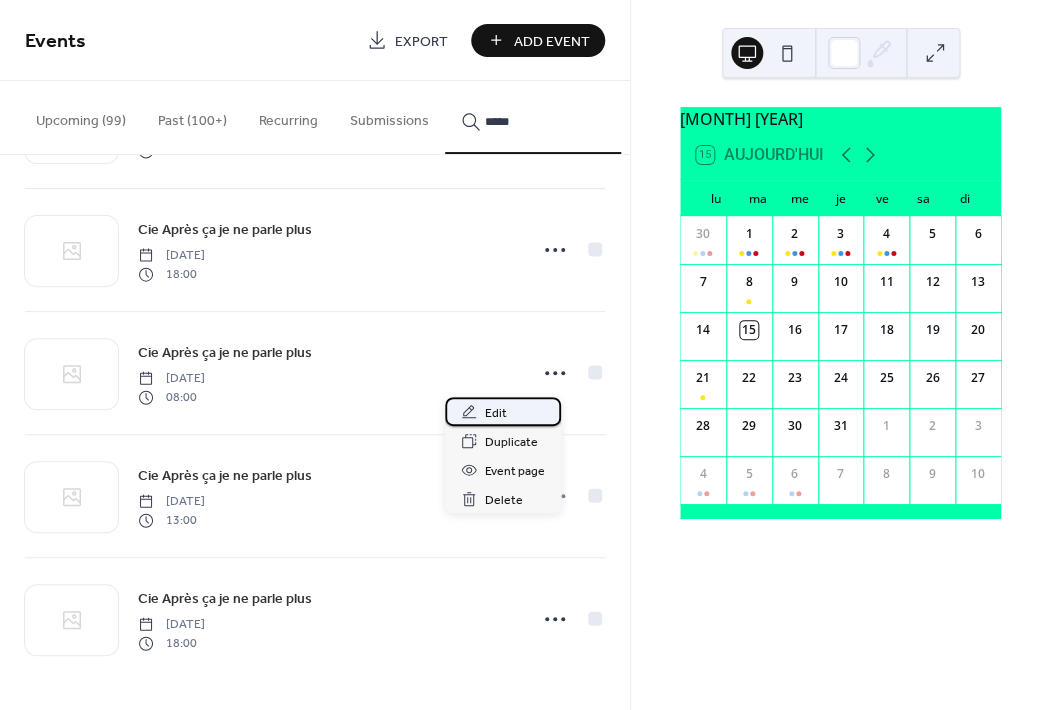 click on "Edit" at bounding box center (496, 413) 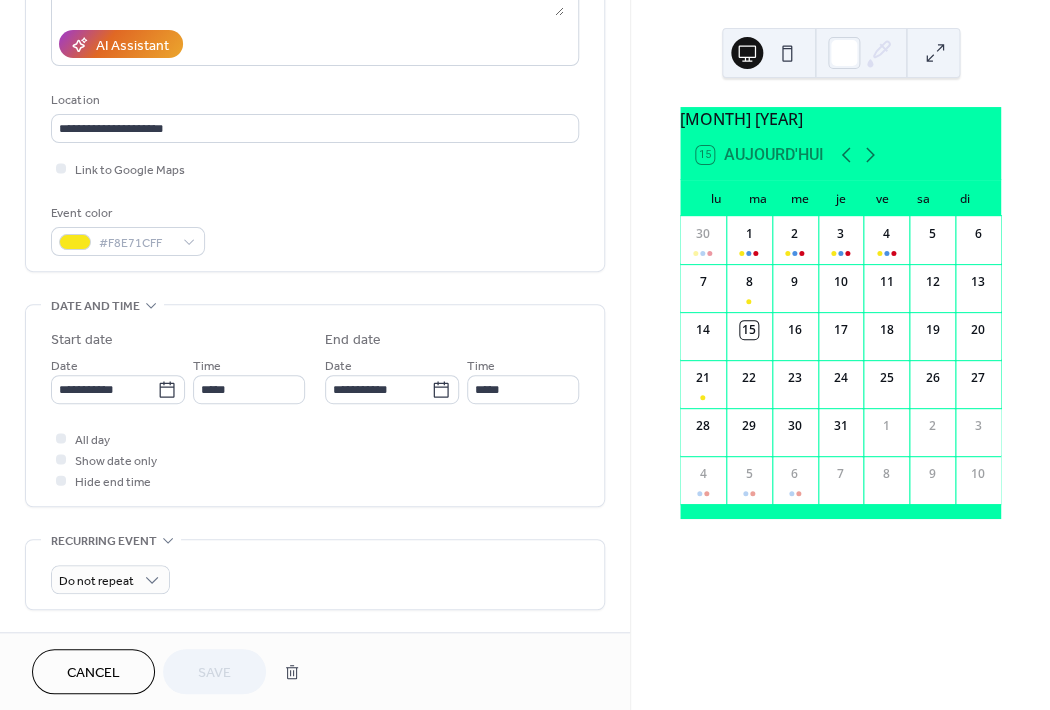 scroll, scrollTop: 362, scrollLeft: 0, axis: vertical 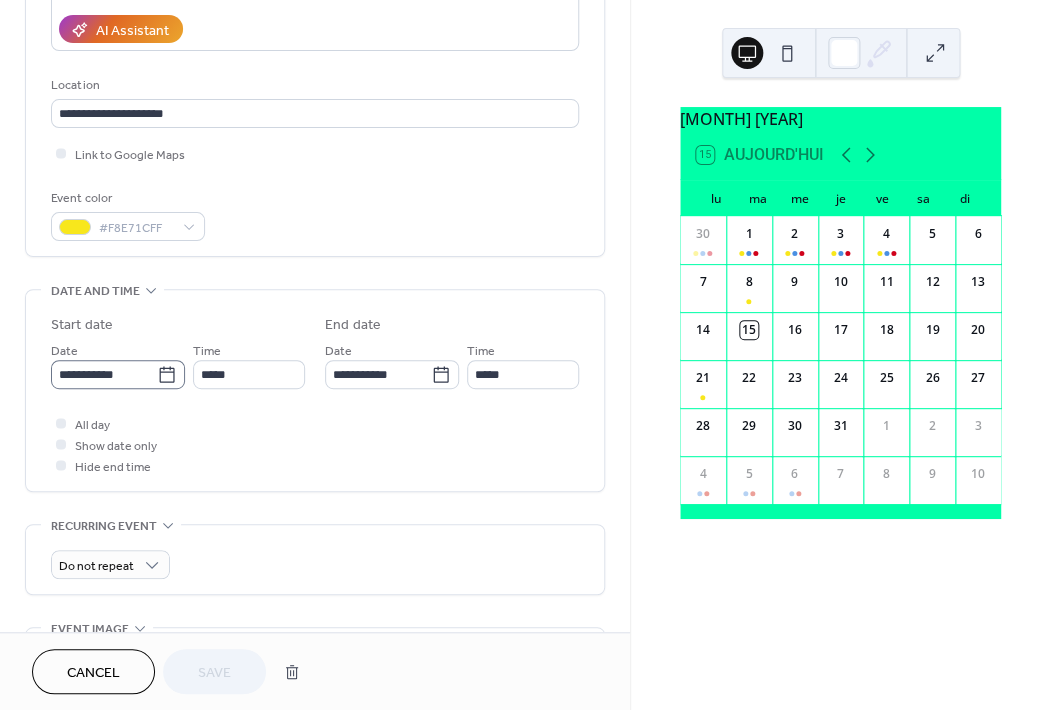 click 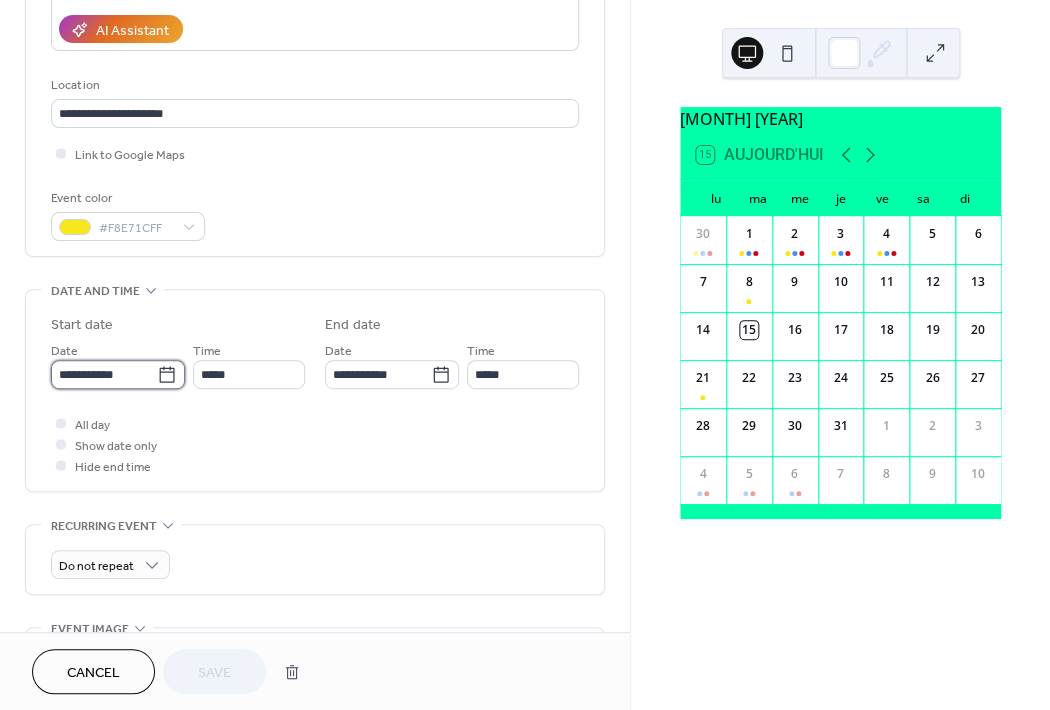 click on "**********" at bounding box center [104, 374] 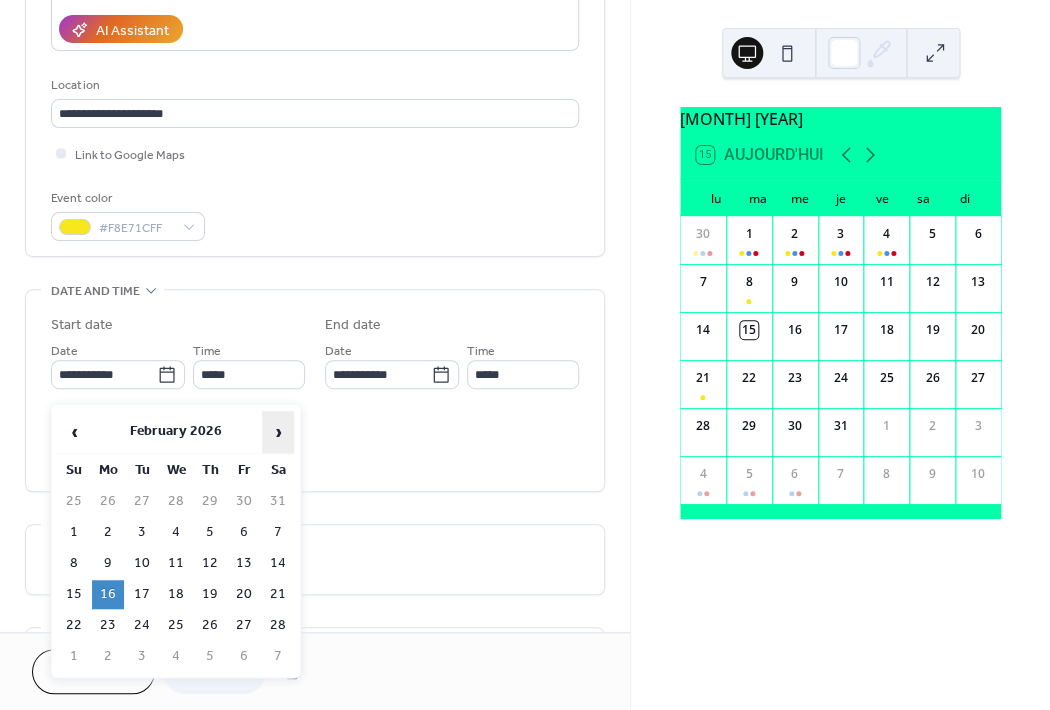 click on "›" at bounding box center [278, 432] 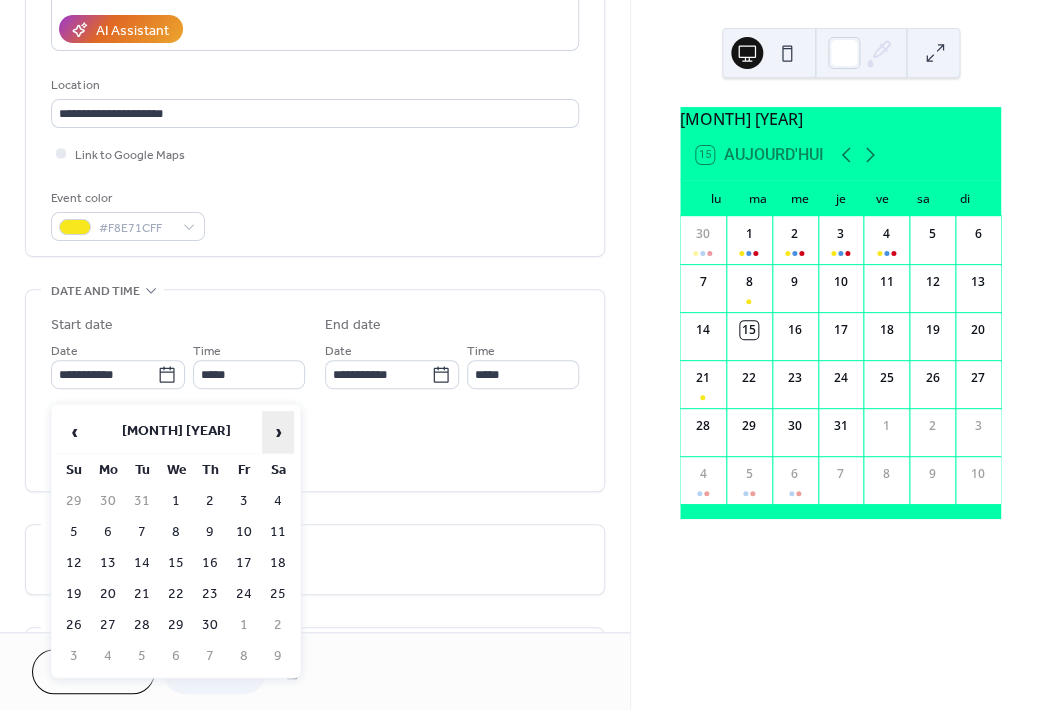 click on "›" at bounding box center [278, 432] 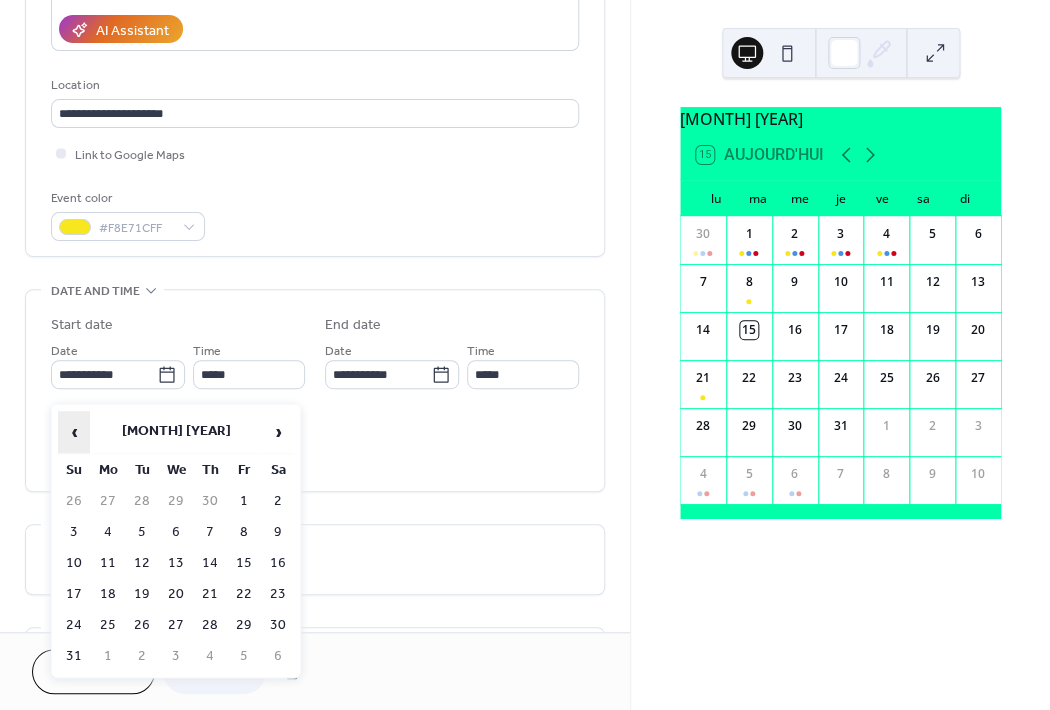 click on "‹" at bounding box center (74, 432) 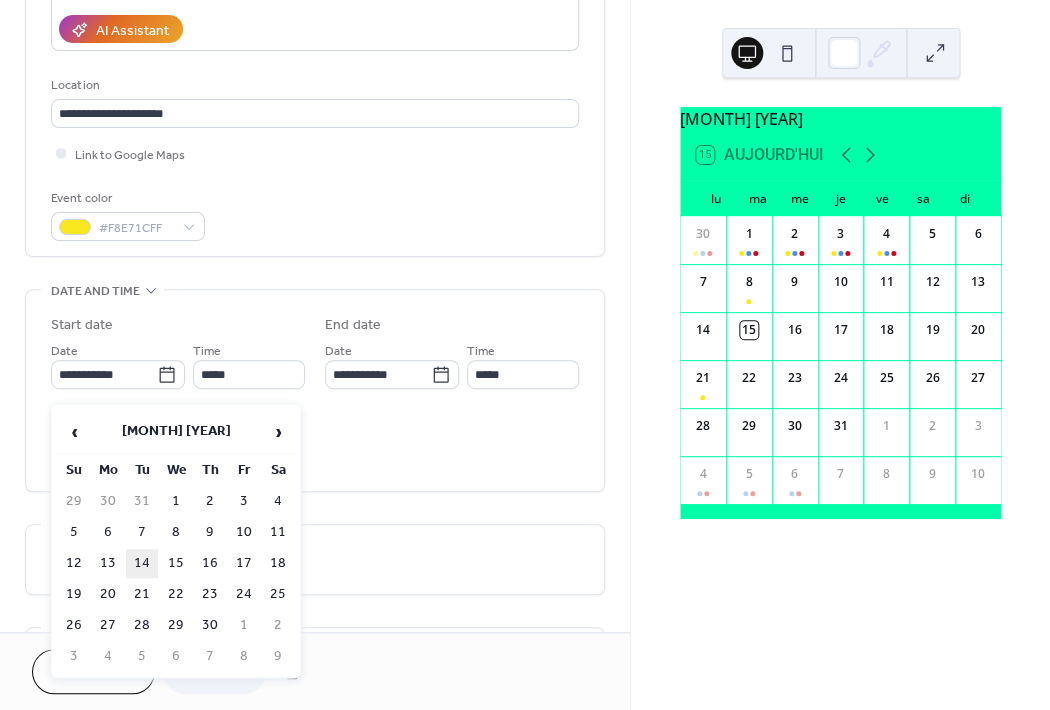 click on "14" at bounding box center (142, 563) 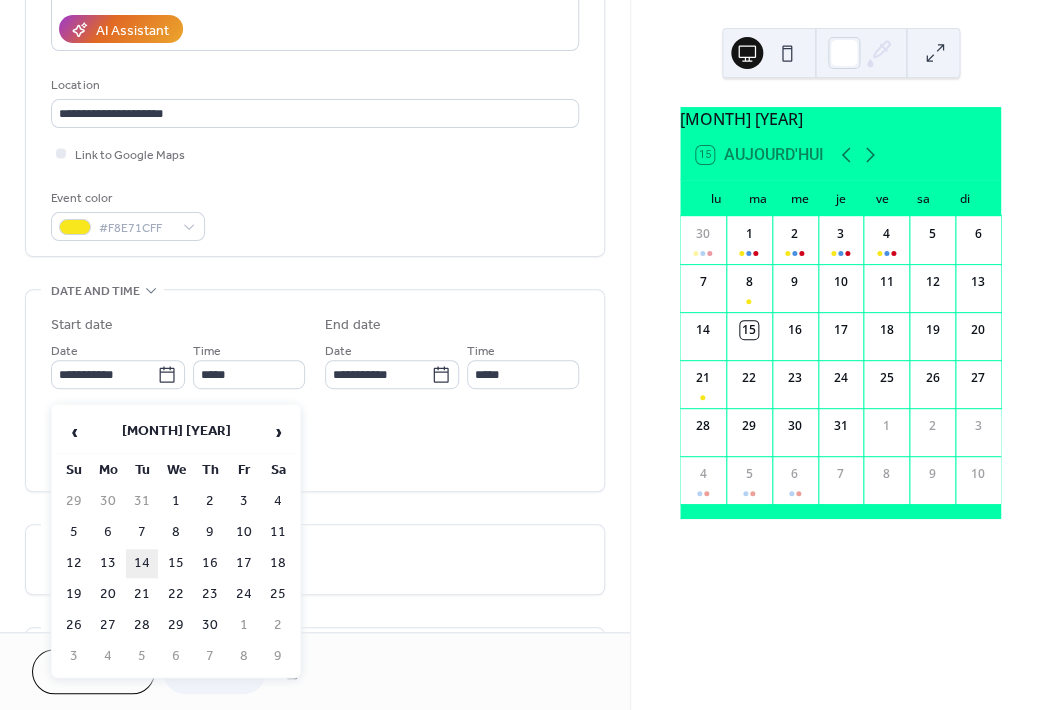 type on "**********" 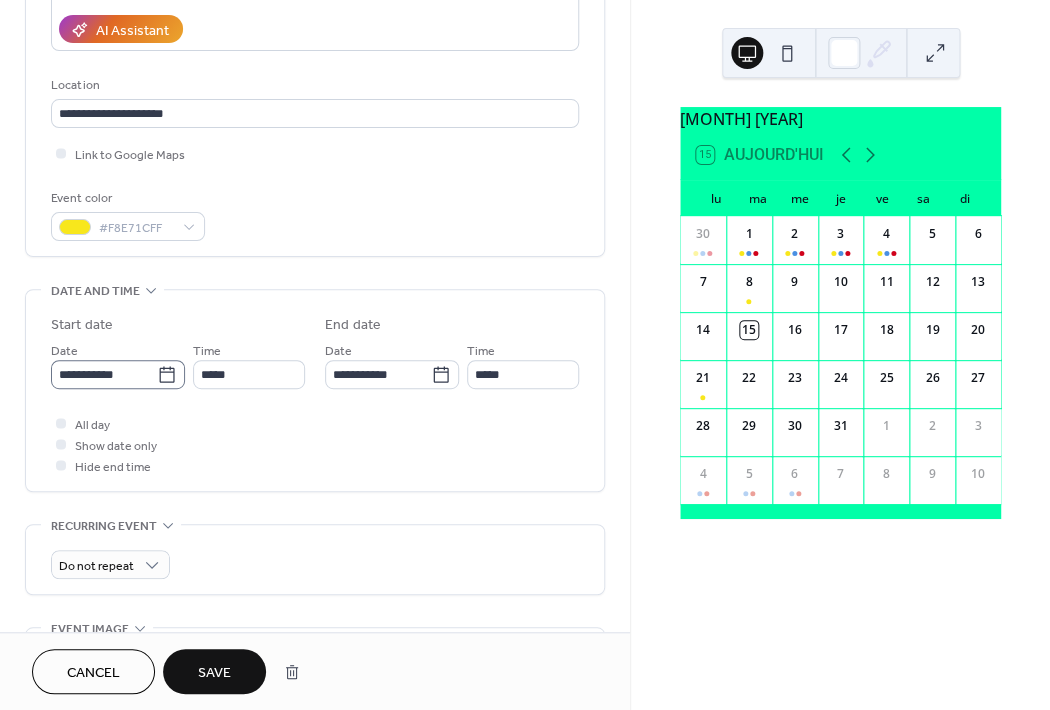 click 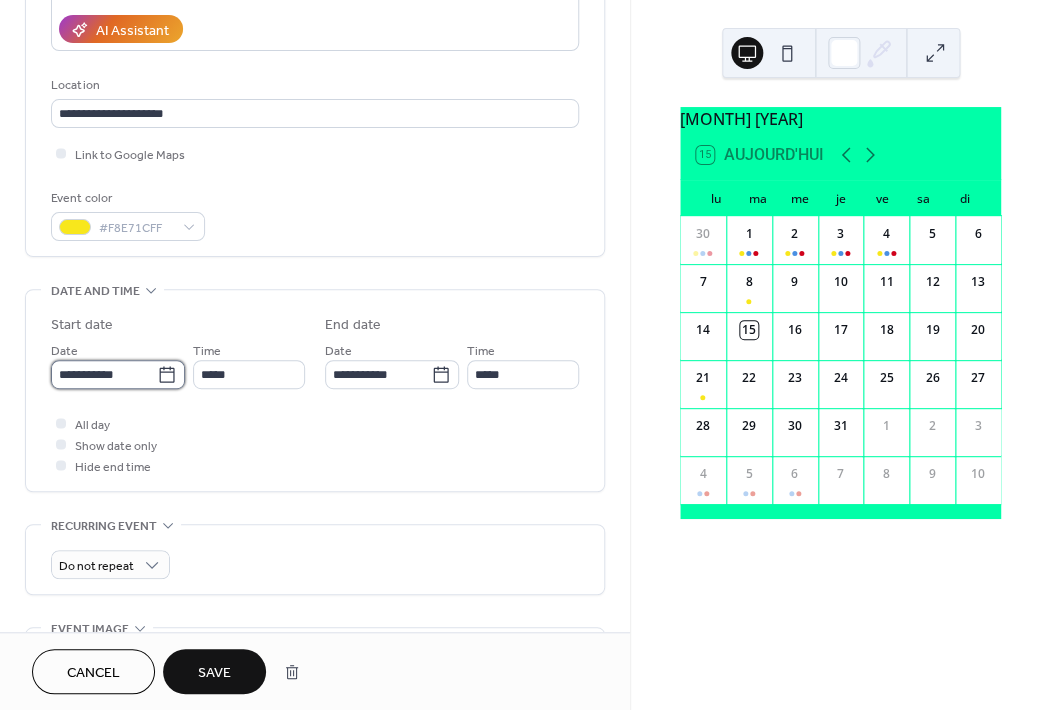 click on "**********" at bounding box center [104, 374] 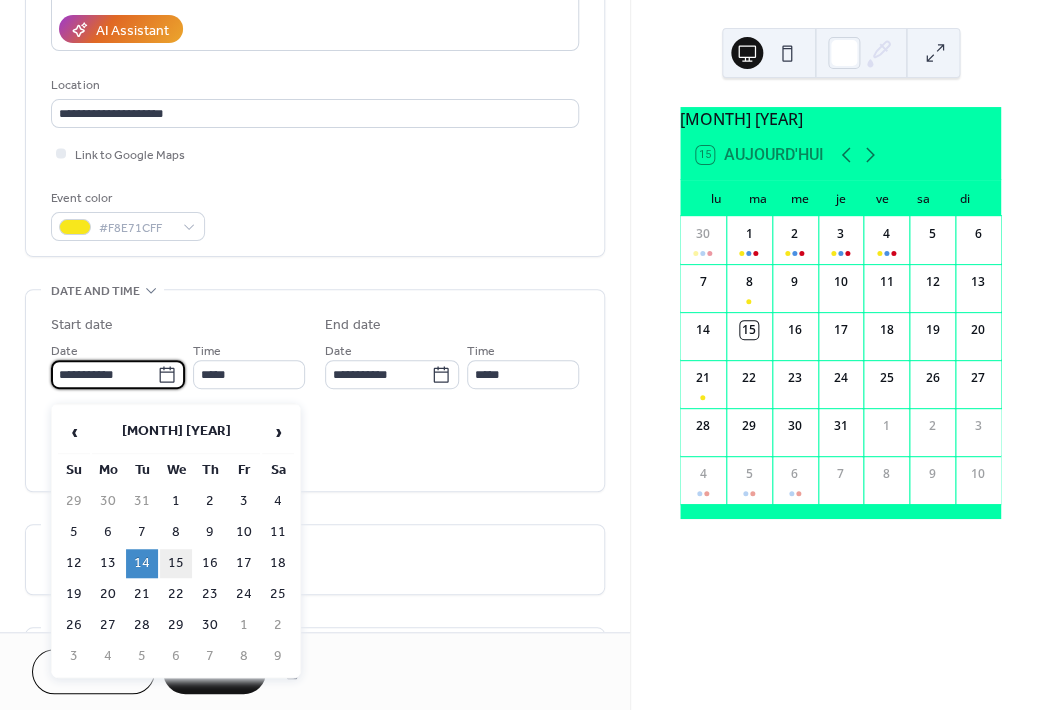 click on "15" at bounding box center (176, 563) 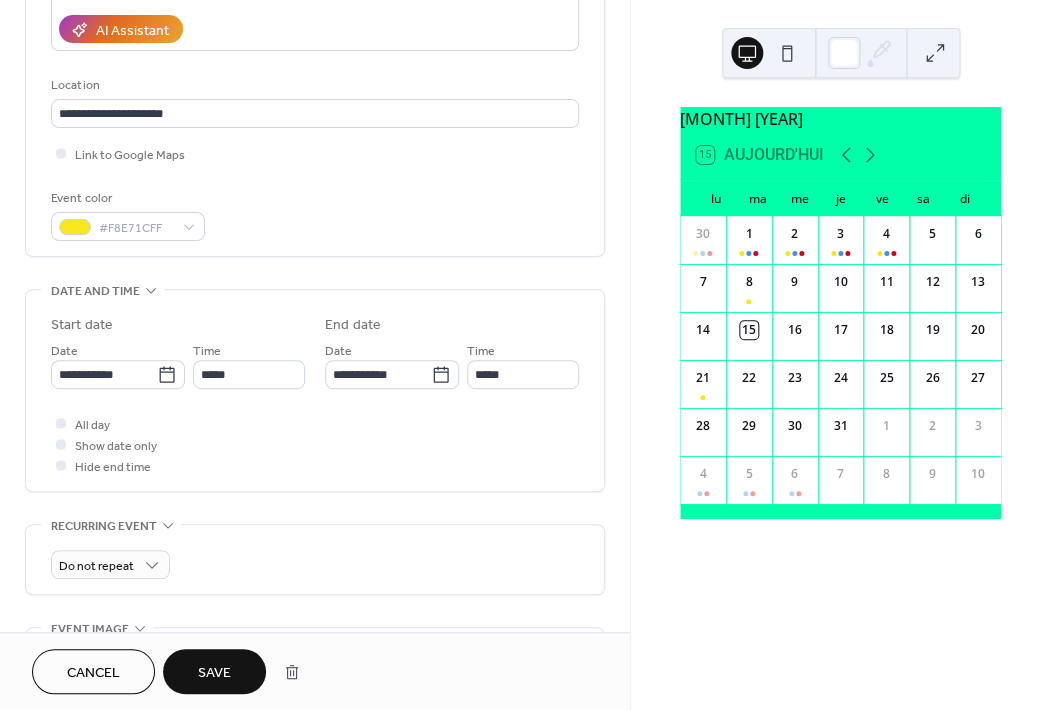 click on "Save" at bounding box center (214, 673) 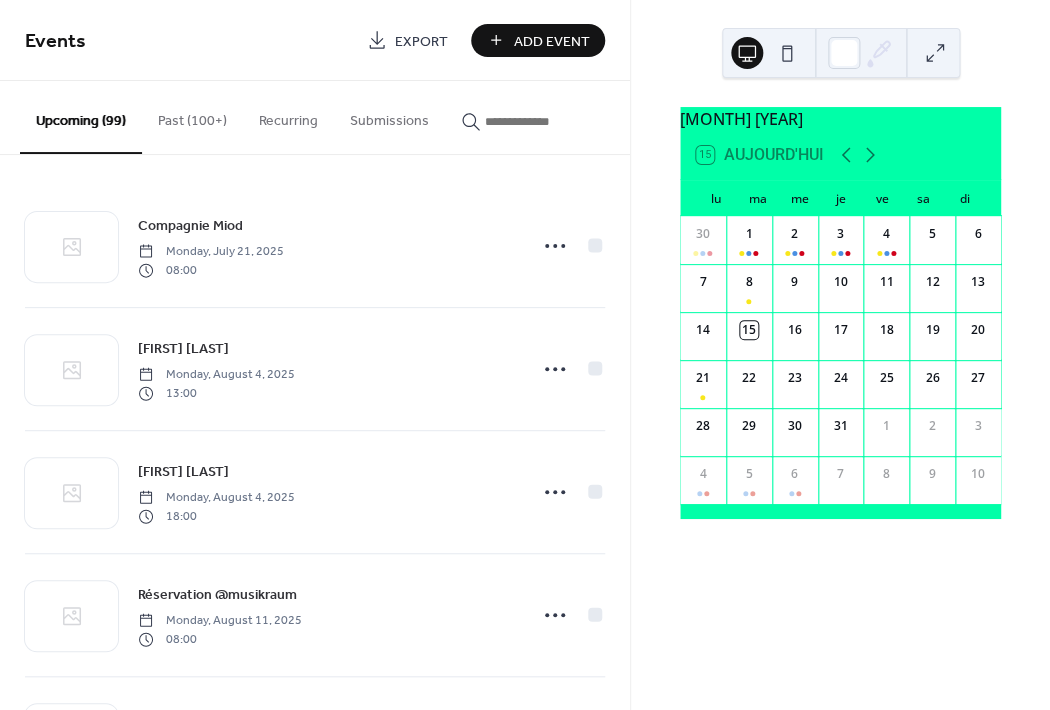 click at bounding box center (545, 121) 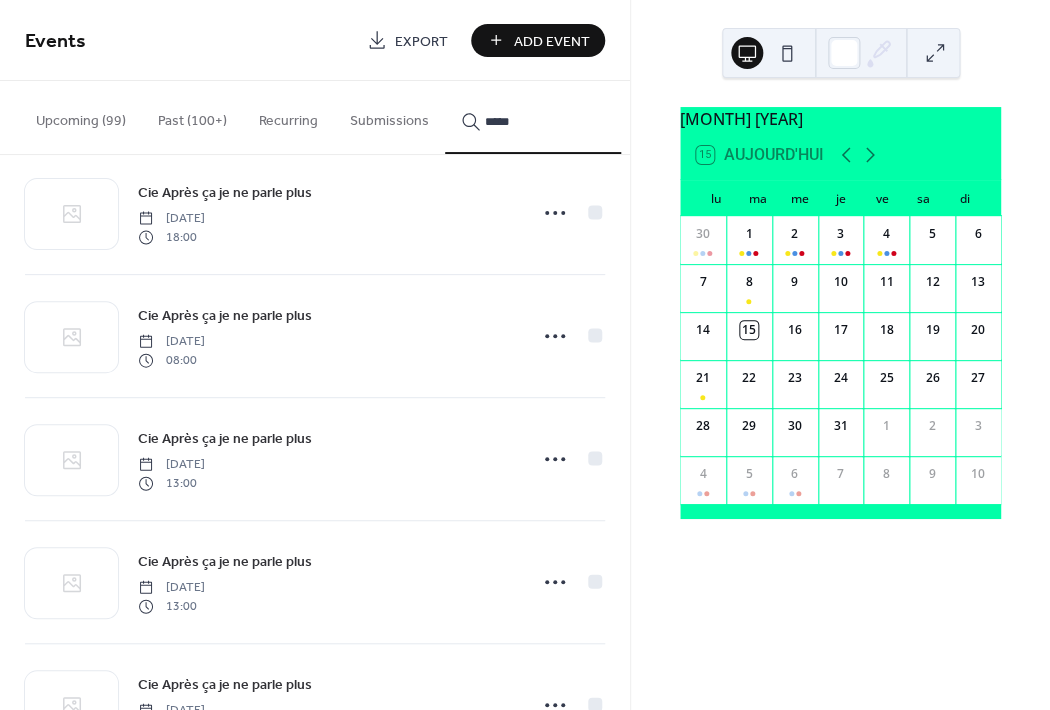 scroll, scrollTop: 10592, scrollLeft: 0, axis: vertical 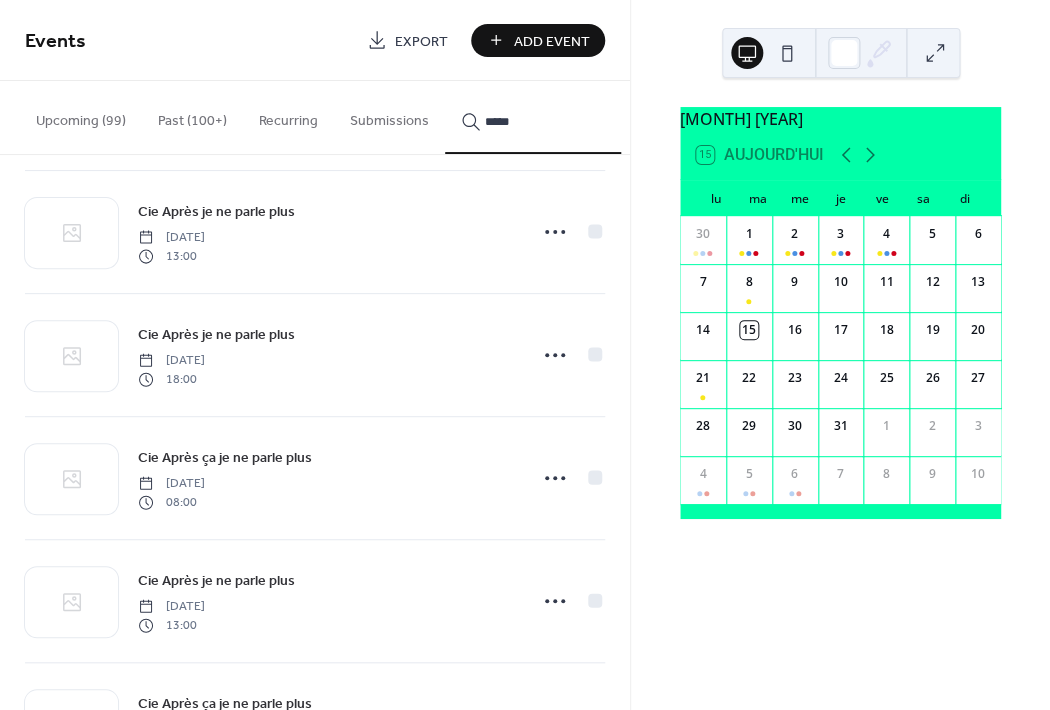 type on "*****" 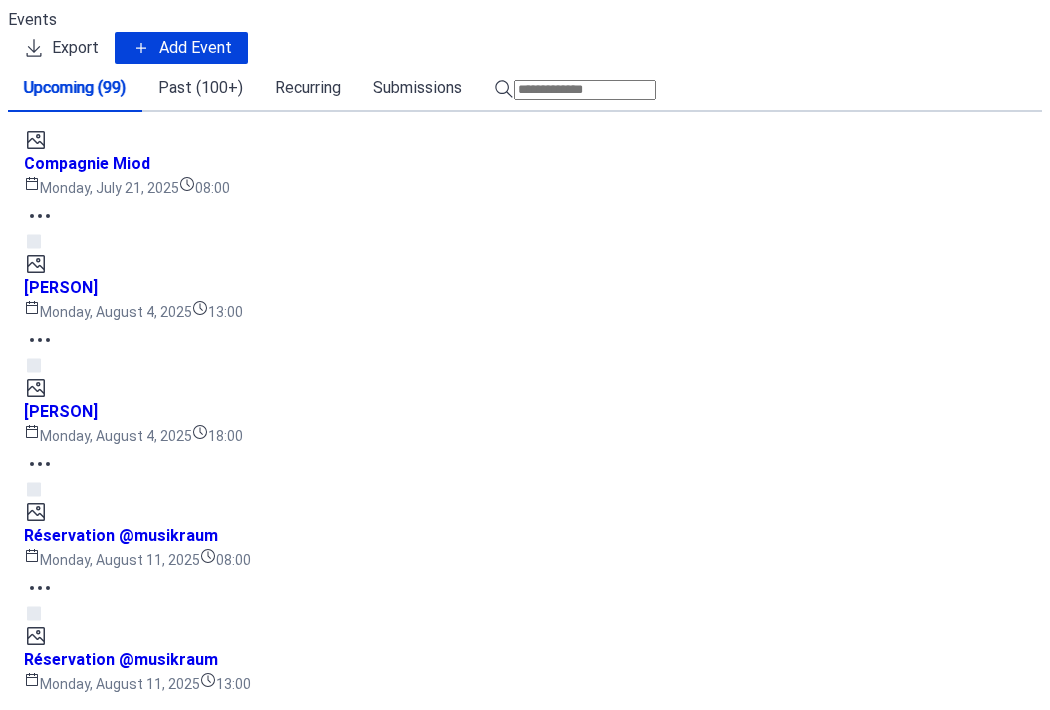 scroll, scrollTop: 0, scrollLeft: 0, axis: both 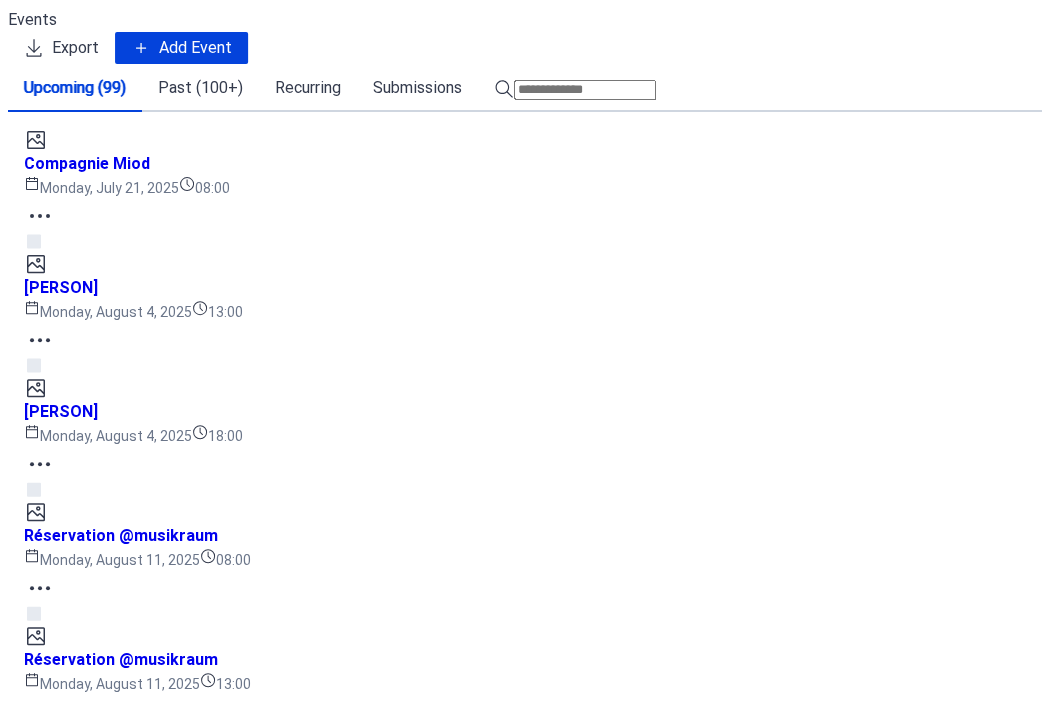 click at bounding box center (585, 90) 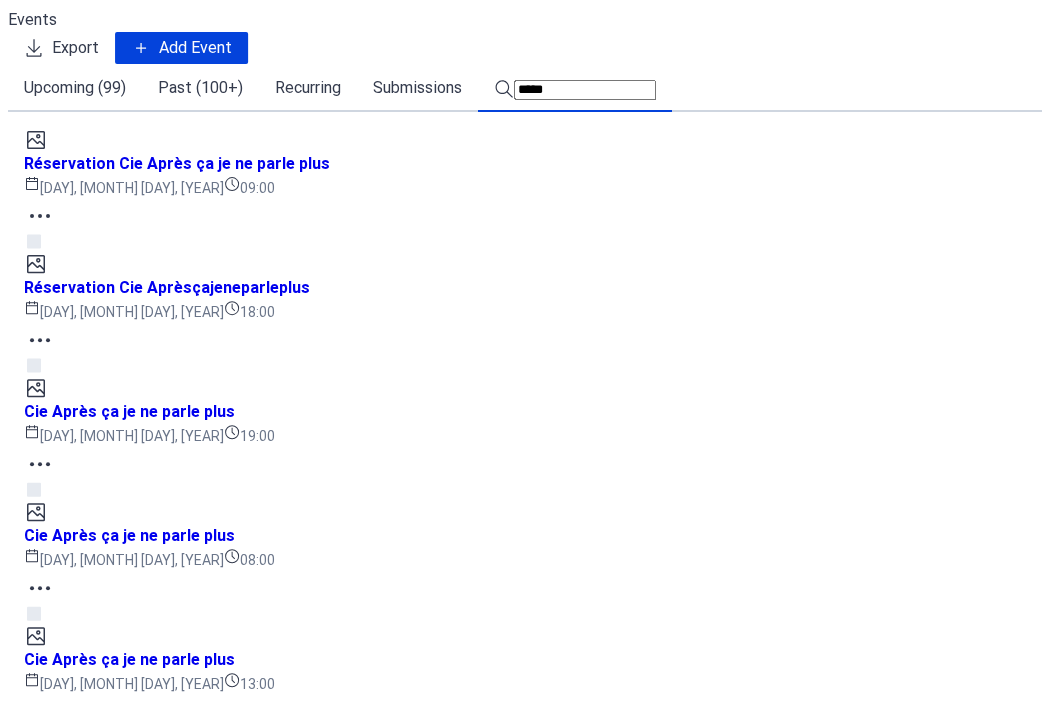scroll, scrollTop: 1964, scrollLeft: 0, axis: vertical 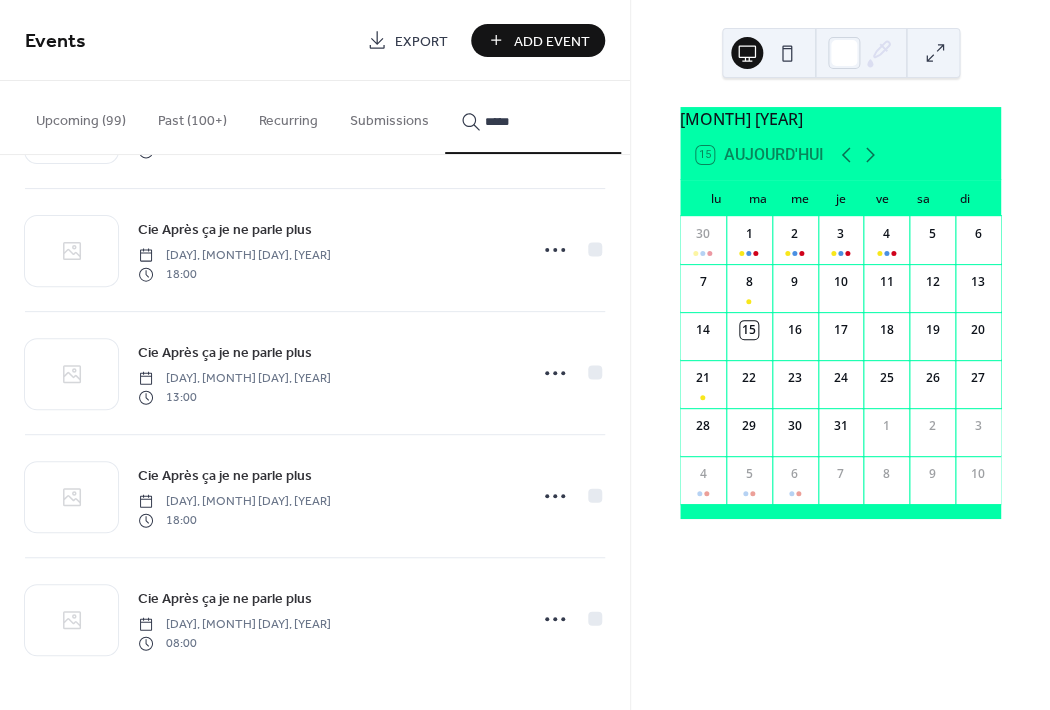 type on "*****" 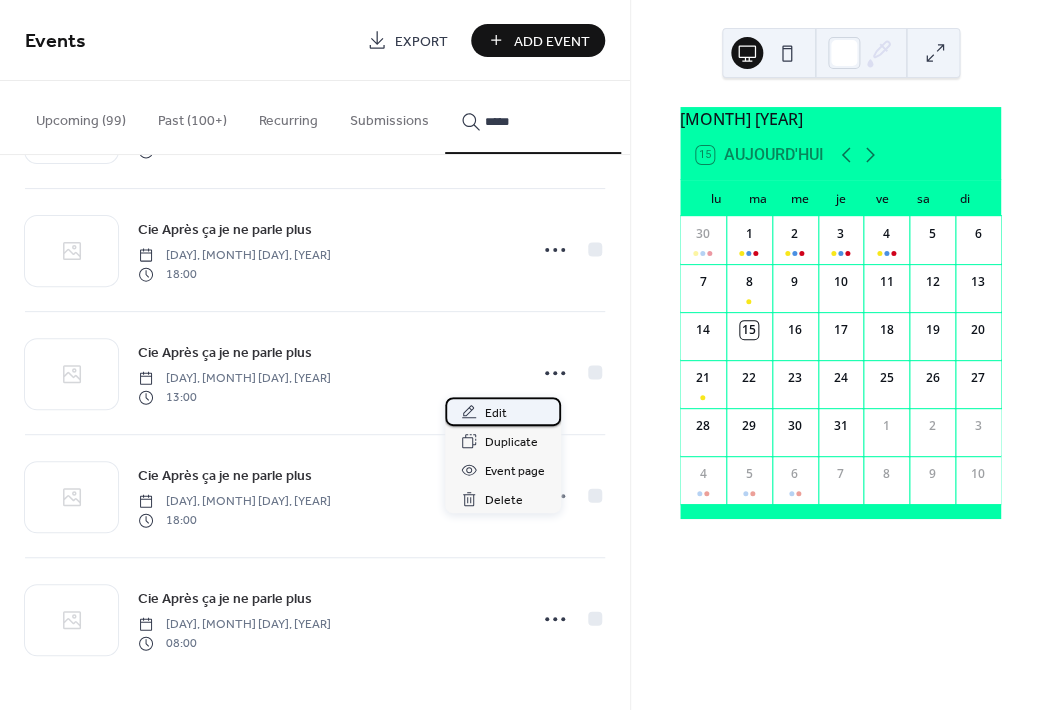 click on "Edit" at bounding box center [503, 411] 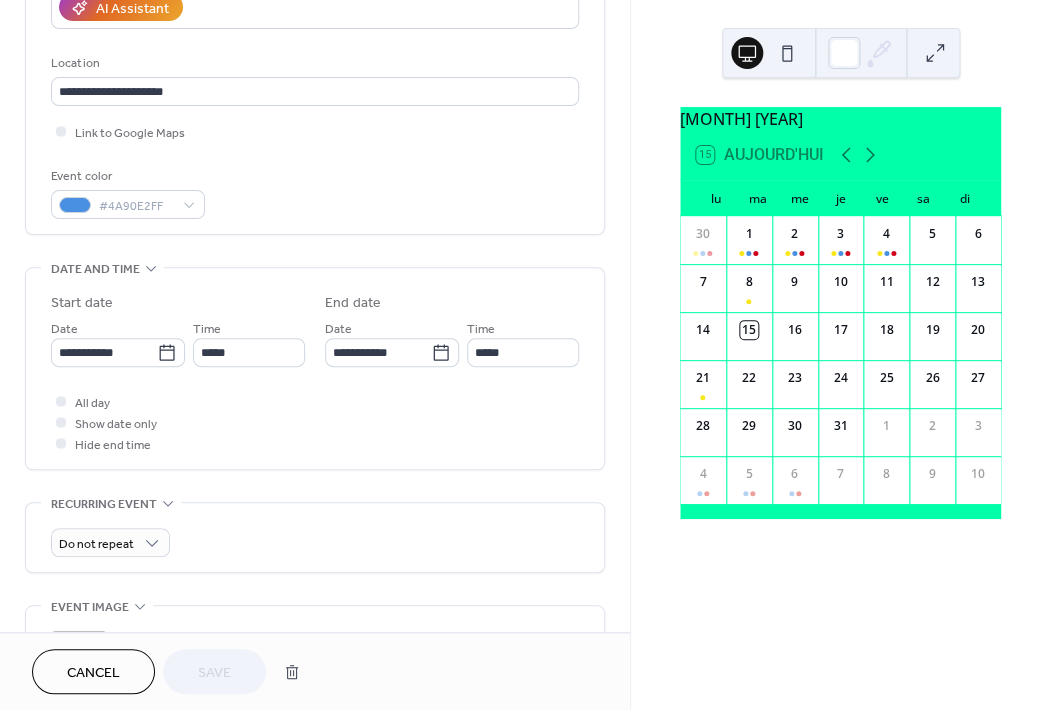 scroll, scrollTop: 415, scrollLeft: 0, axis: vertical 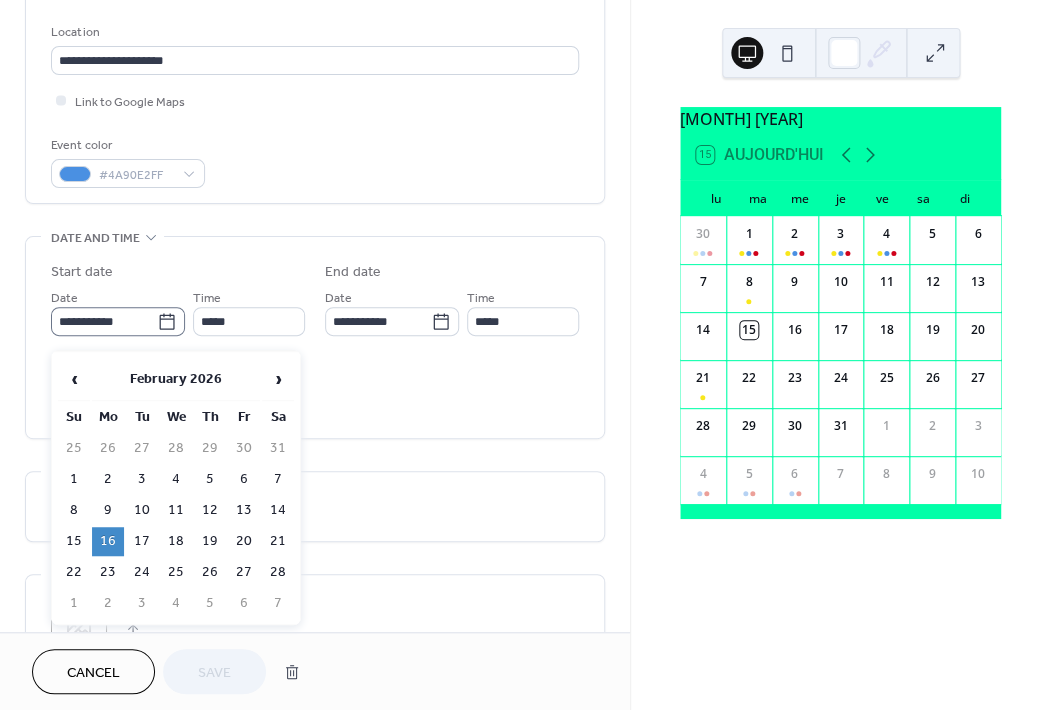 click 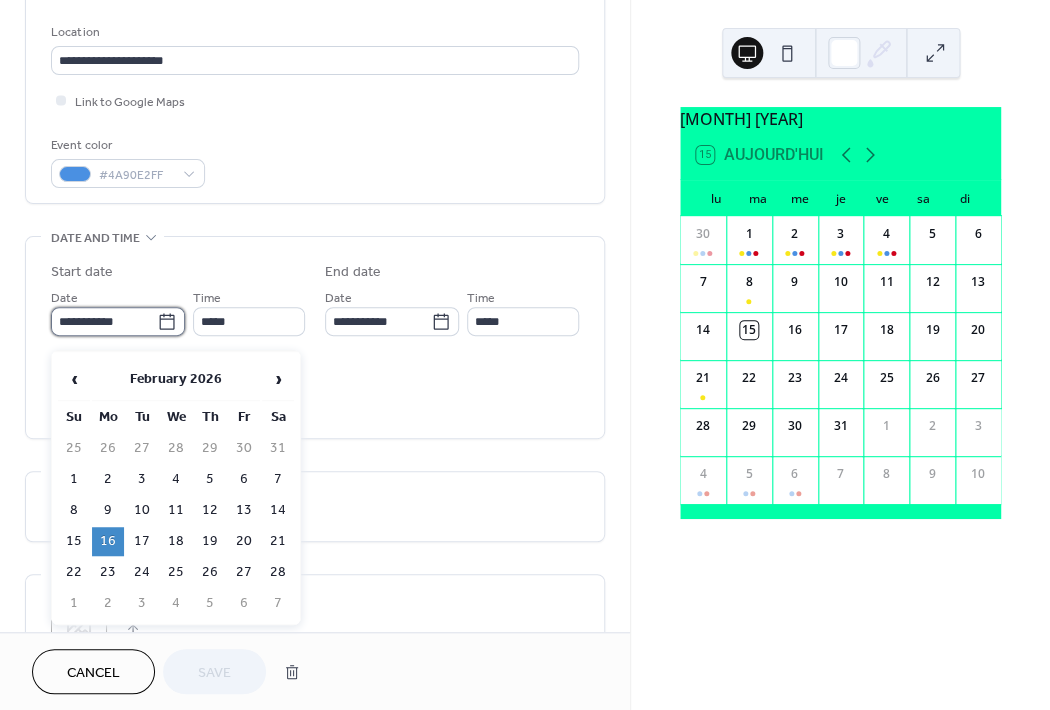 click on "**********" at bounding box center [104, 321] 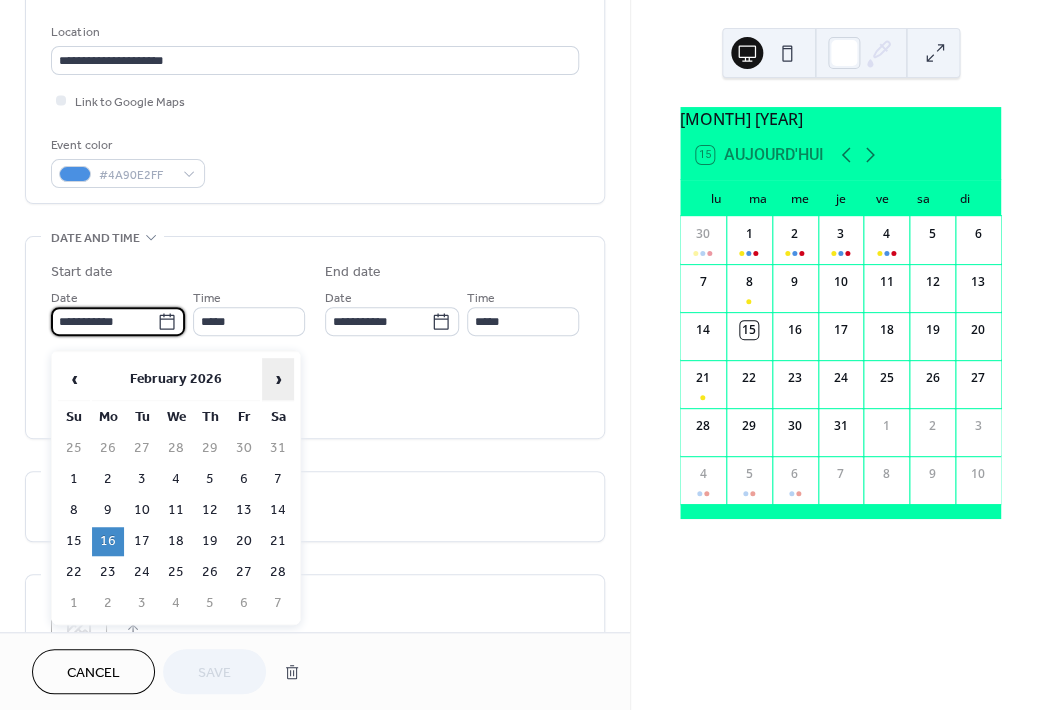 click on "›" at bounding box center [278, 379] 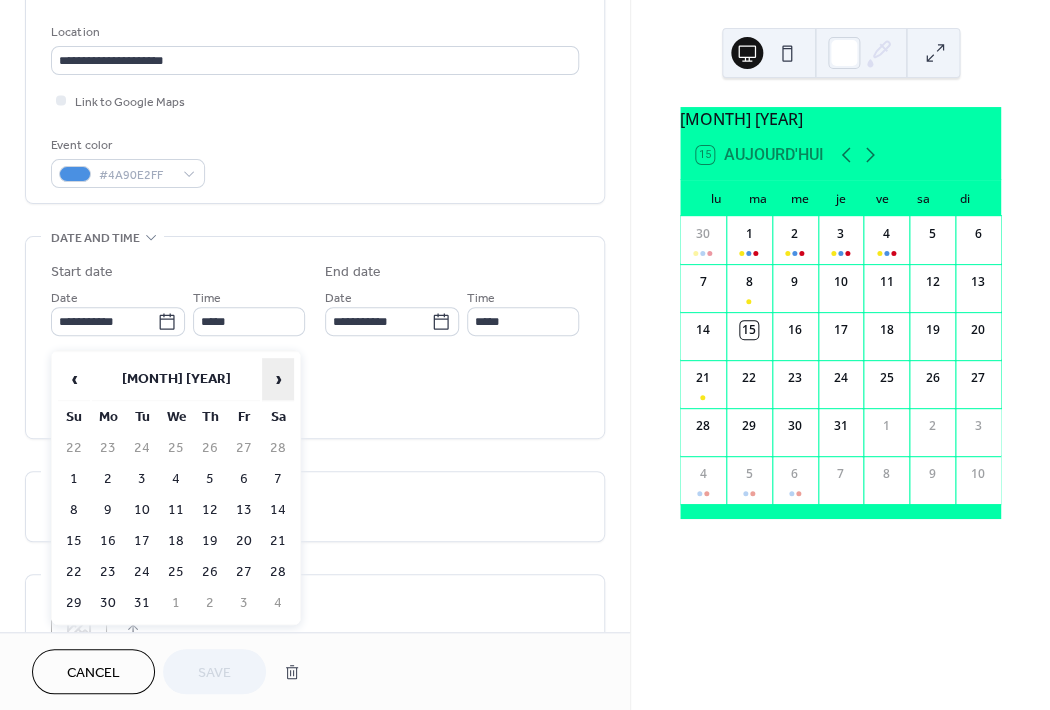 click on "›" at bounding box center (278, 379) 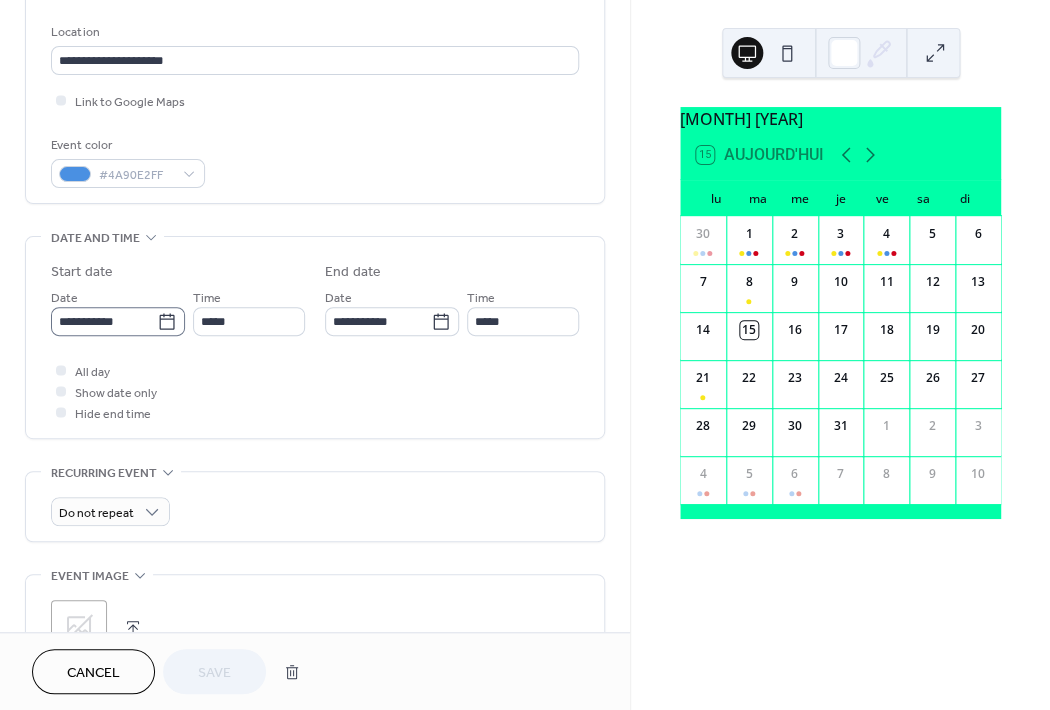 click 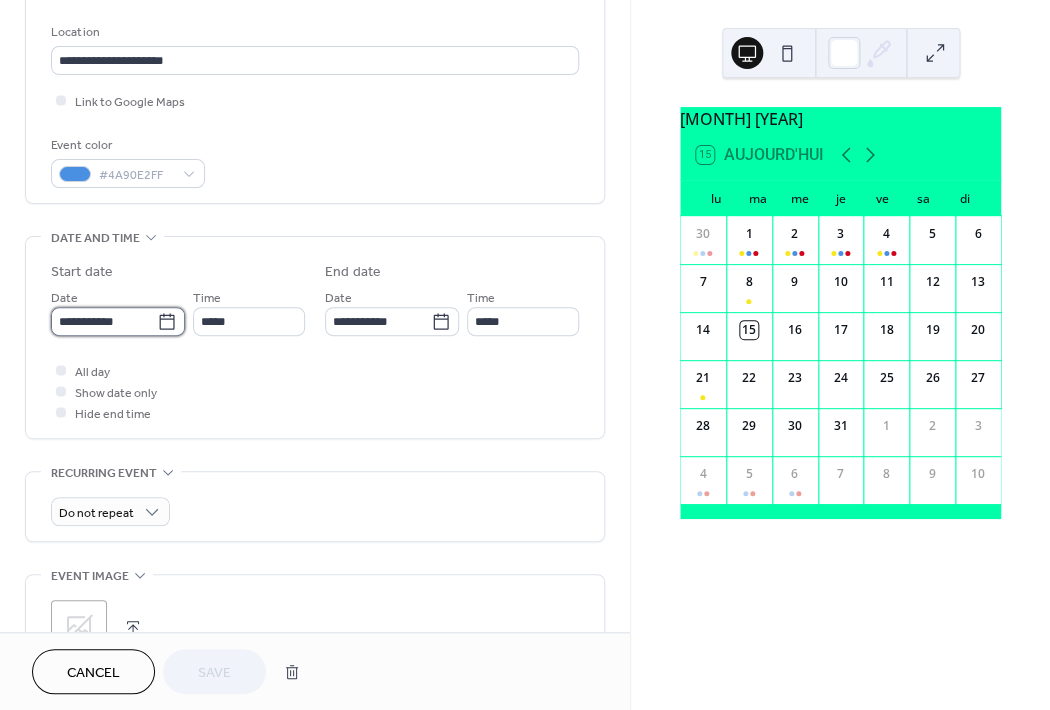 click on "**********" at bounding box center (104, 321) 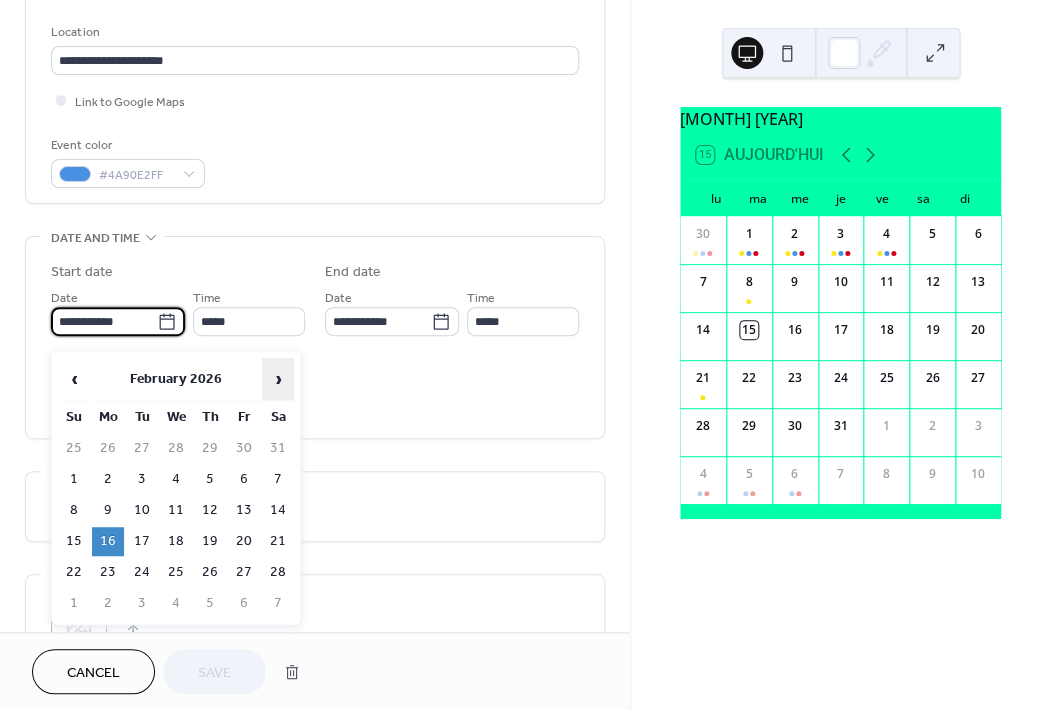 click on "›" at bounding box center (278, 379) 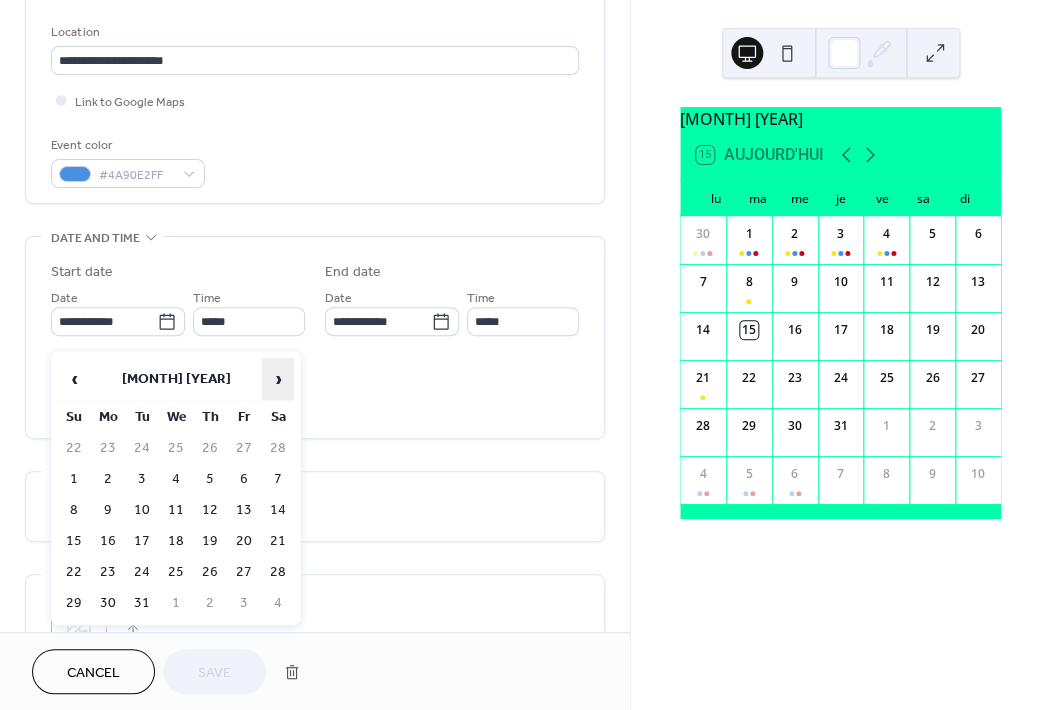 click on "›" at bounding box center [278, 379] 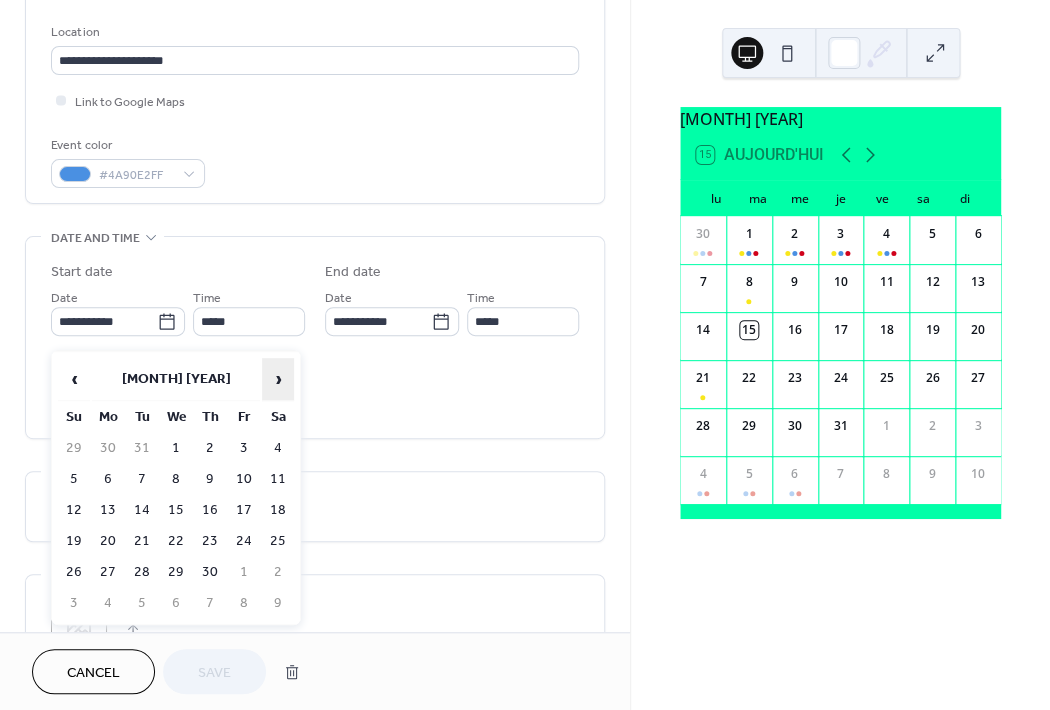 click on "›" at bounding box center [278, 379] 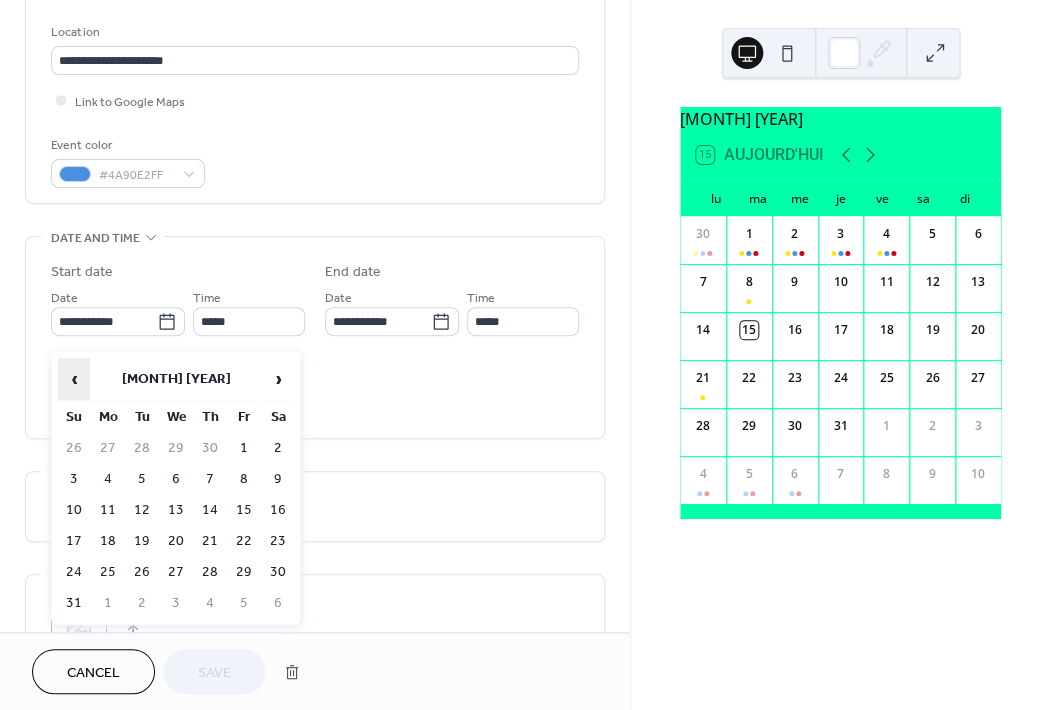 click on "‹" at bounding box center [74, 379] 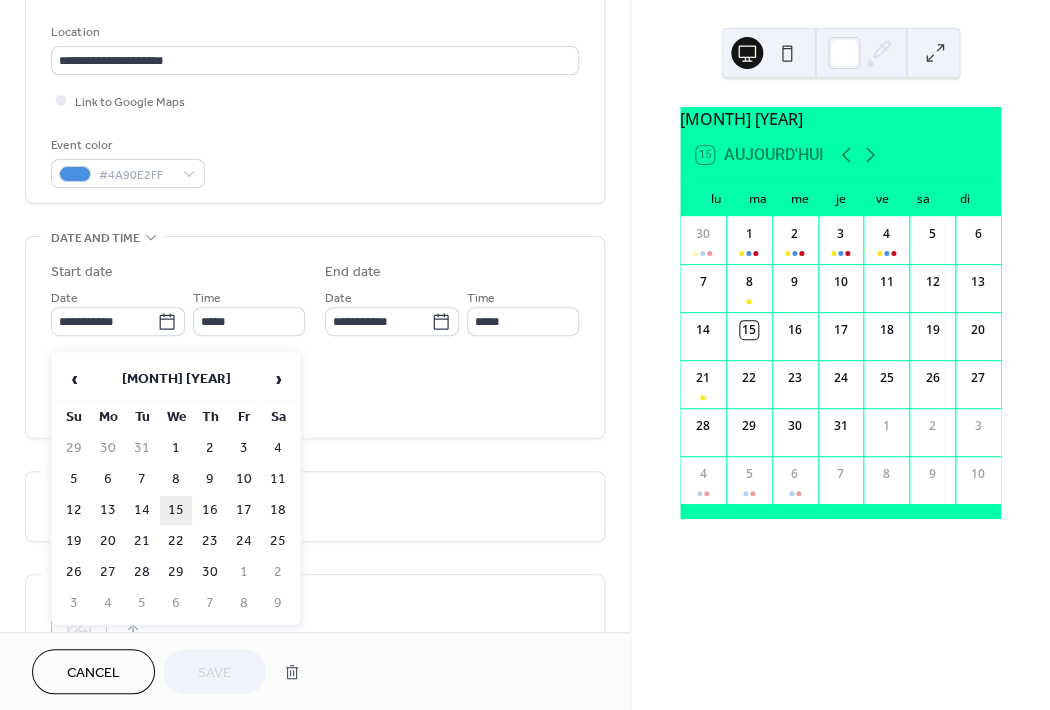 click on "15" at bounding box center [176, 510] 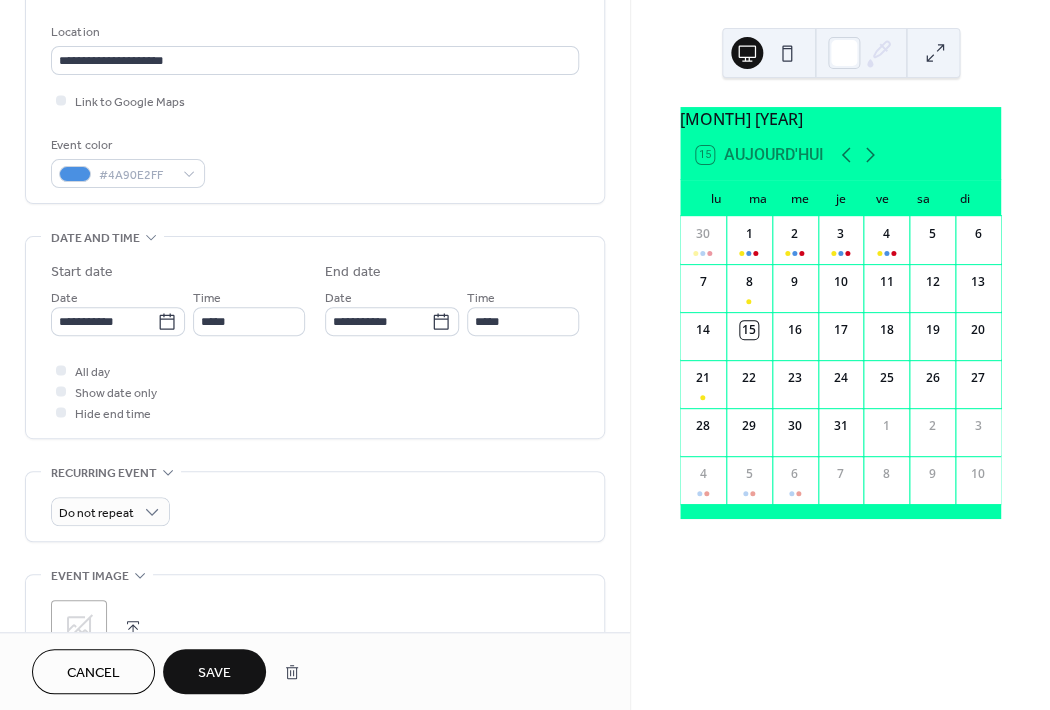 click on "Save" at bounding box center [214, 673] 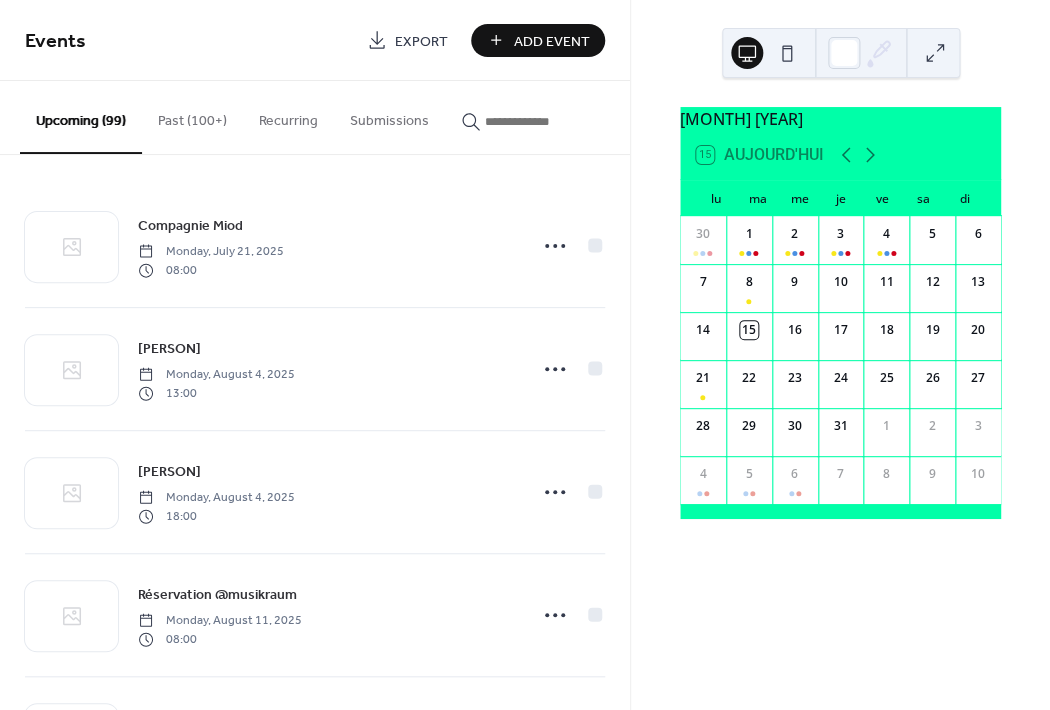 click at bounding box center [545, 121] 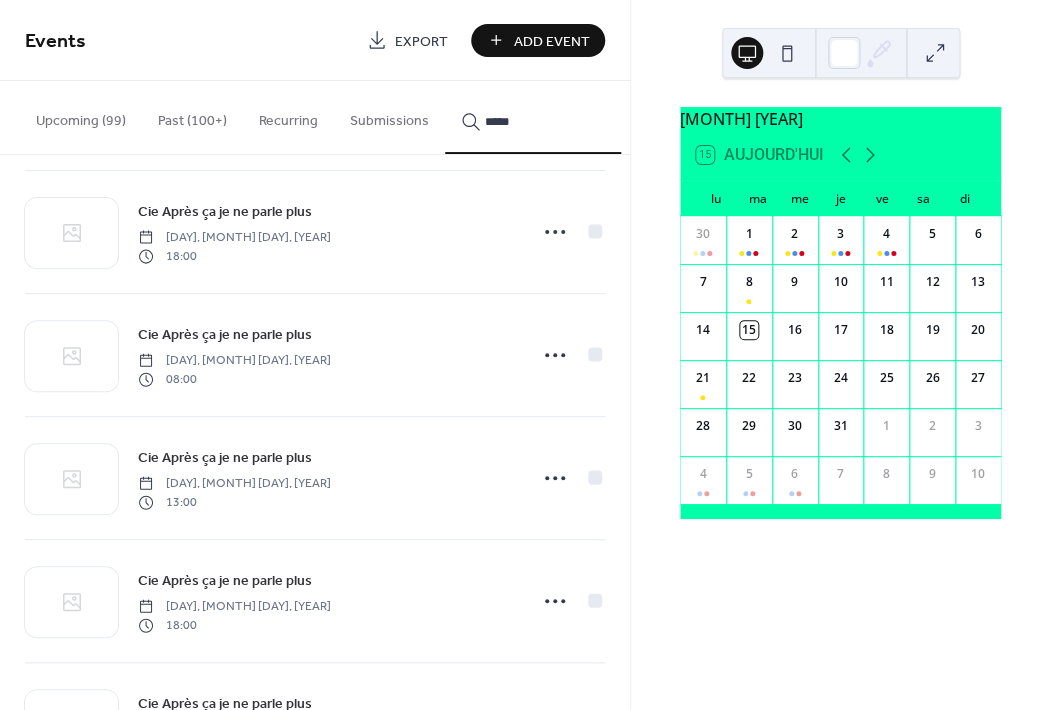 scroll, scrollTop: 10469, scrollLeft: 0, axis: vertical 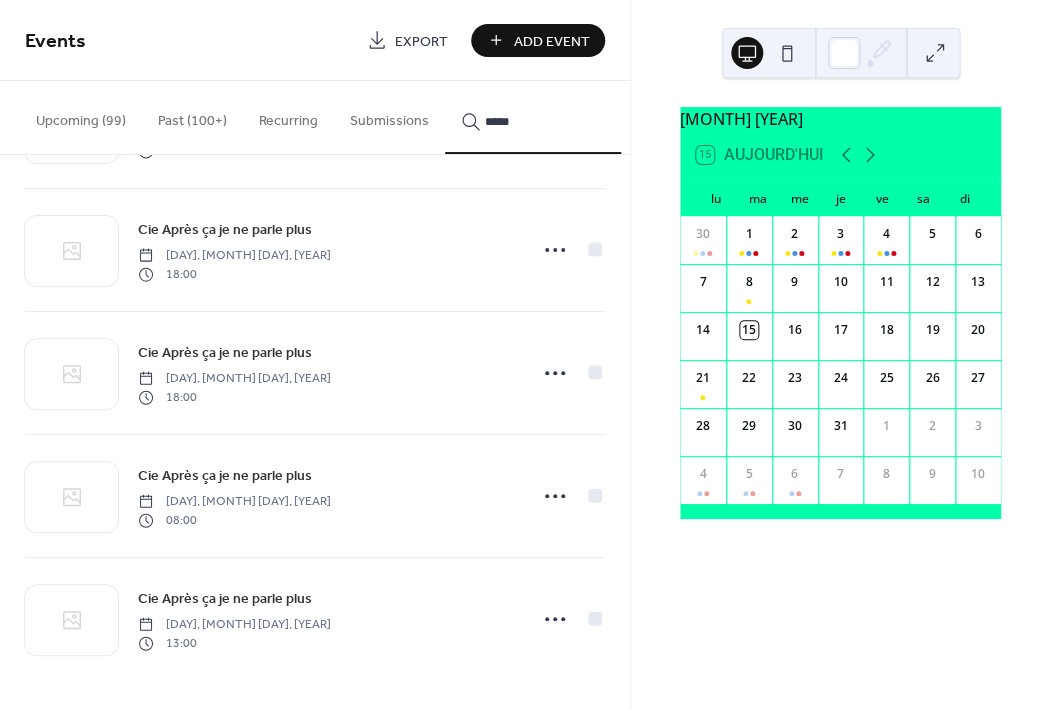 type on "*****" 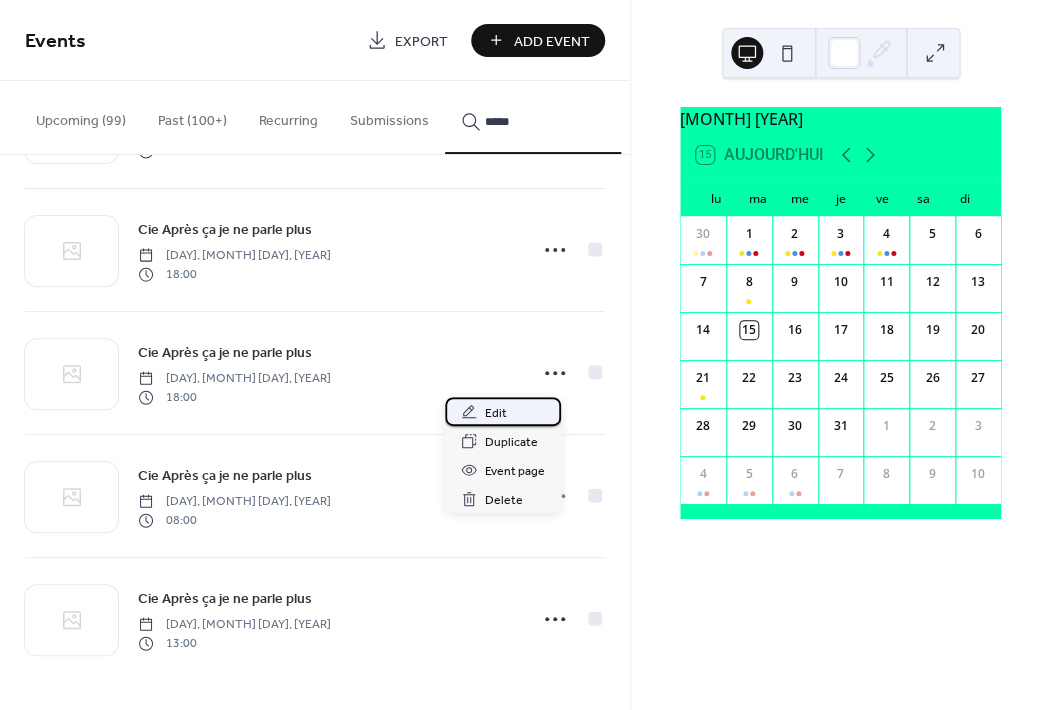 click on "Edit" at bounding box center [496, 413] 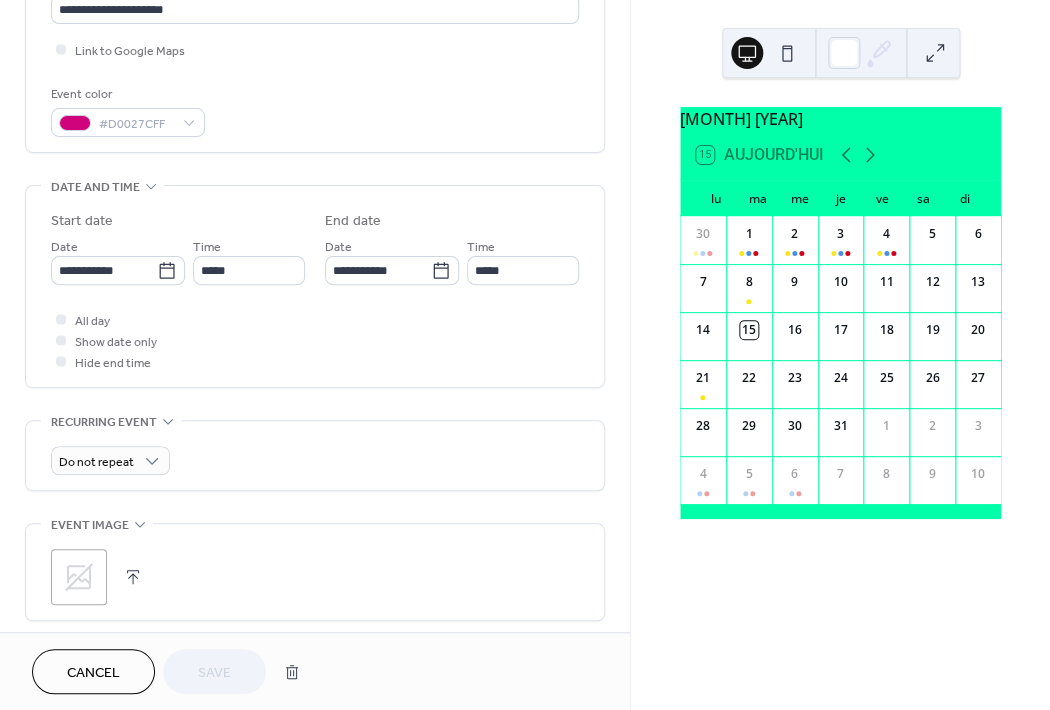 scroll, scrollTop: 477, scrollLeft: 0, axis: vertical 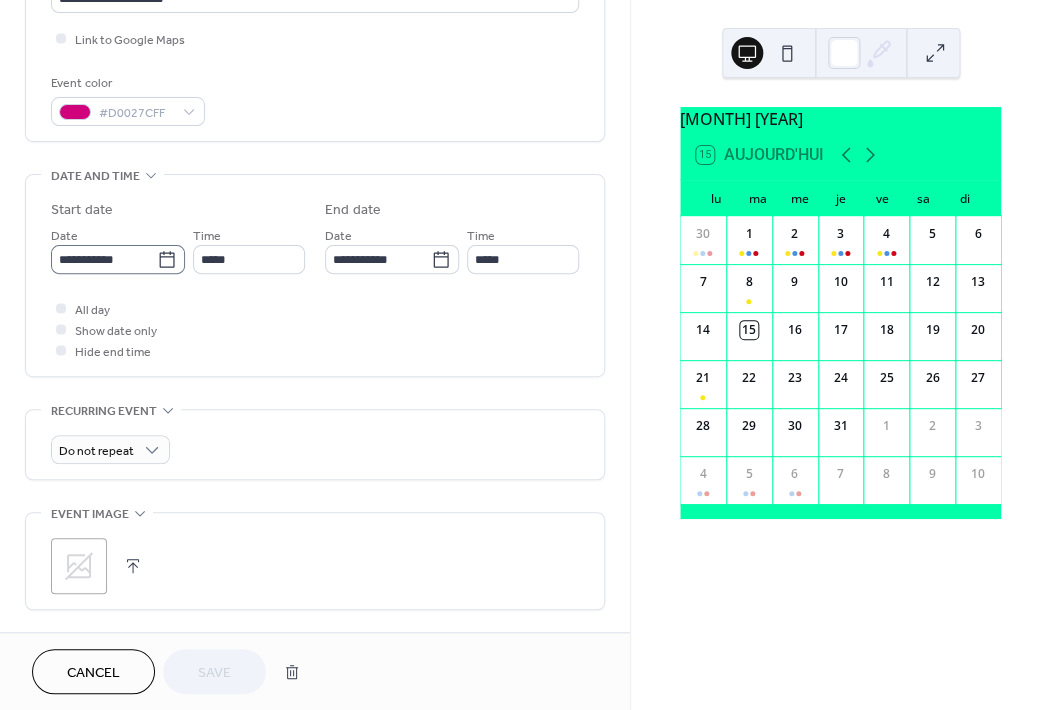 click 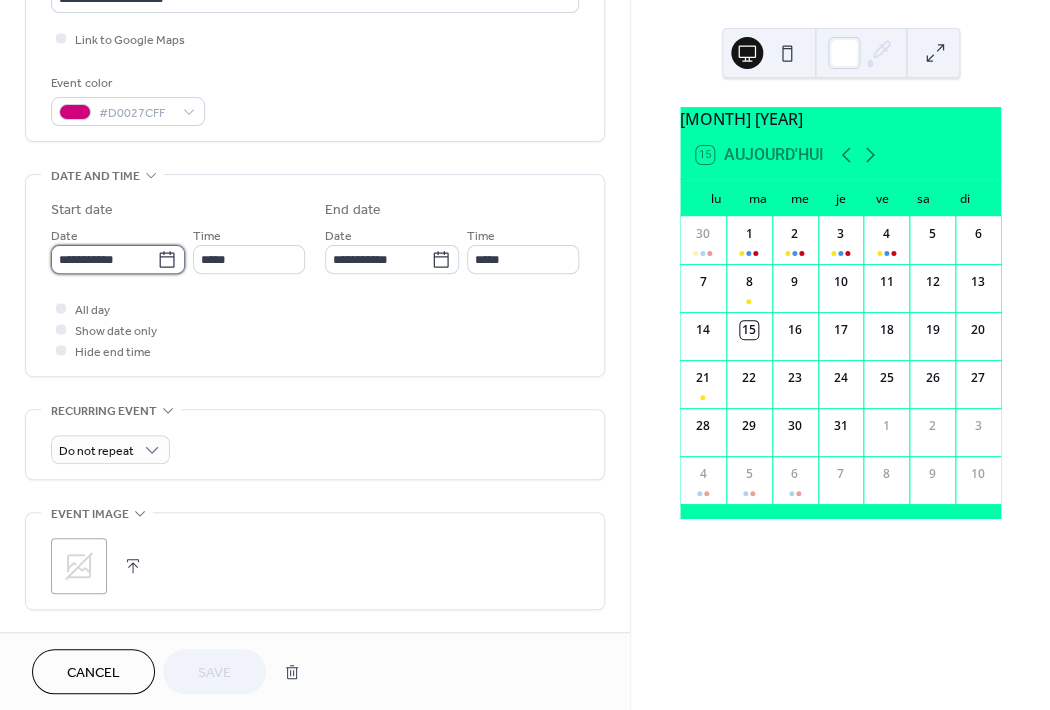 click on "**********" at bounding box center (104, 259) 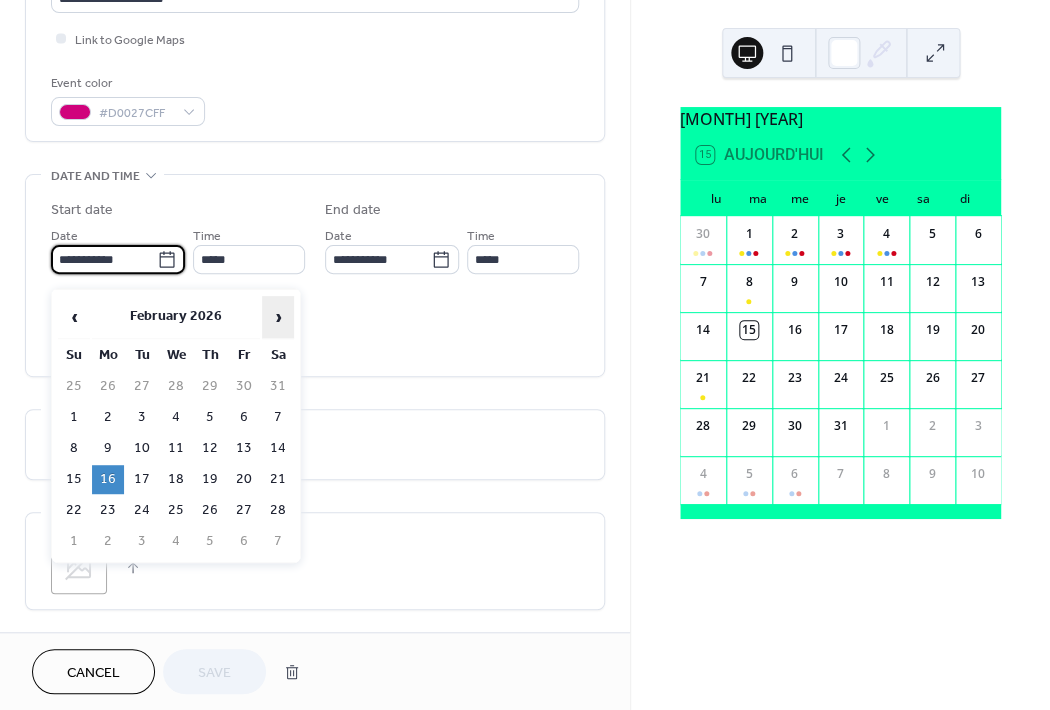 click on "›" at bounding box center (278, 317) 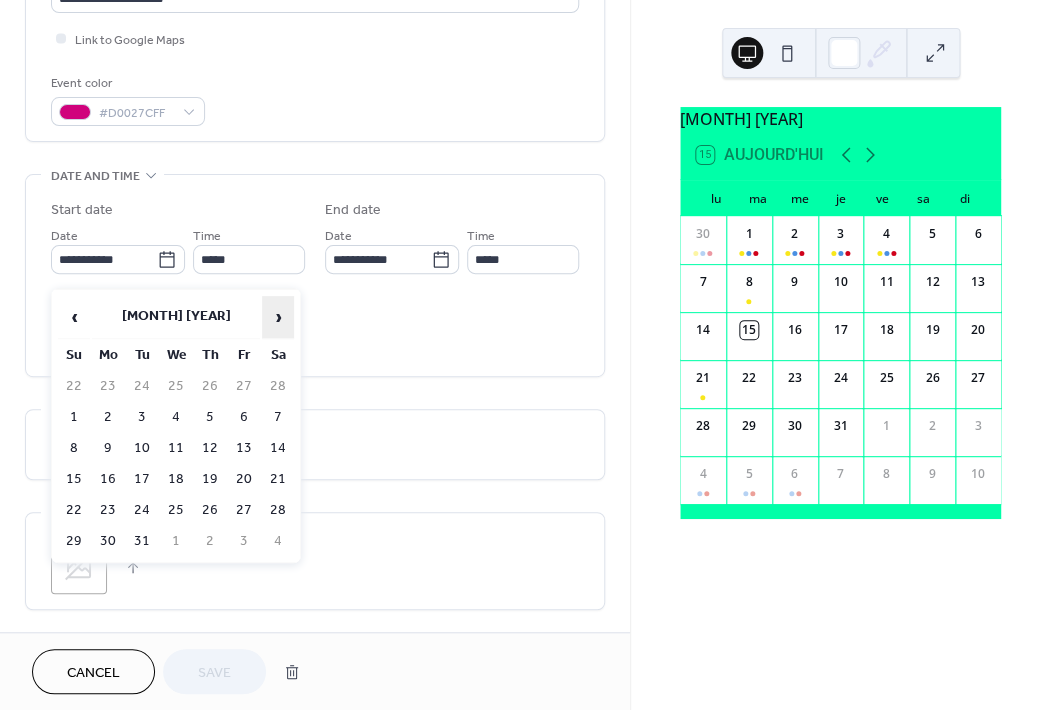 click on "›" at bounding box center (278, 317) 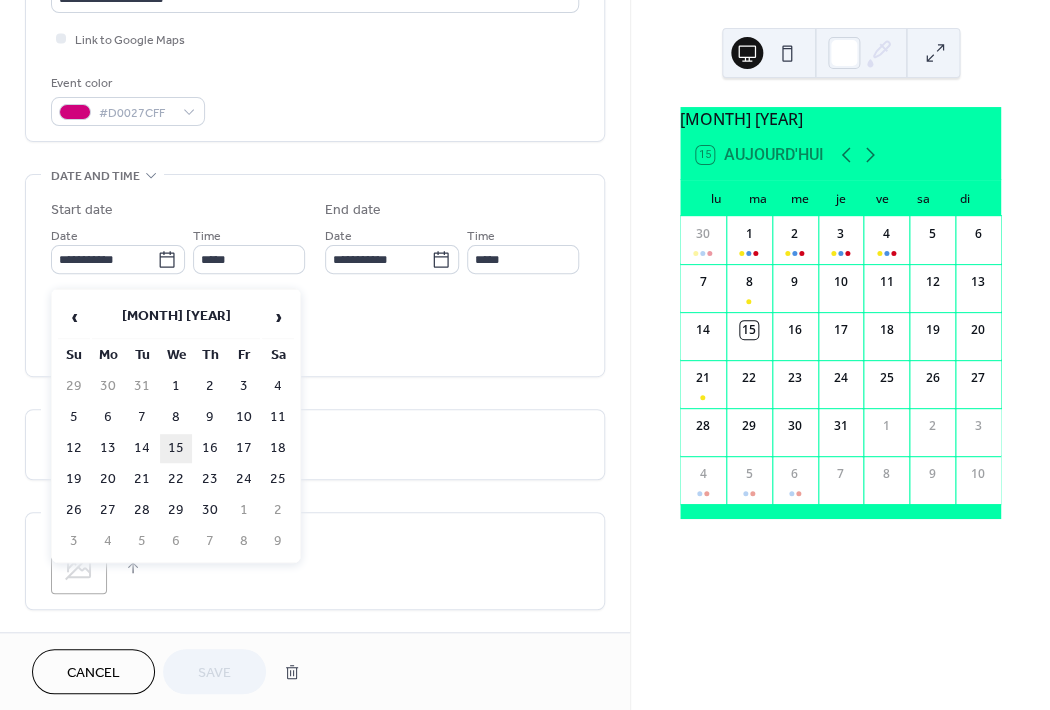 click on "15" at bounding box center (176, 448) 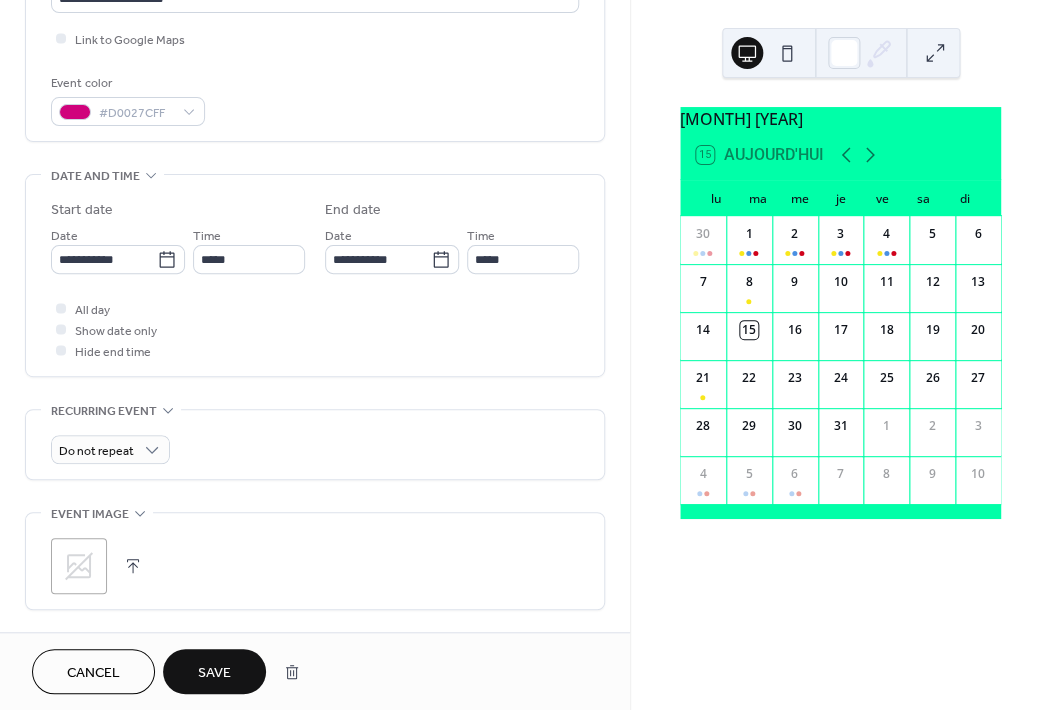 click on "Save" at bounding box center [214, 673] 